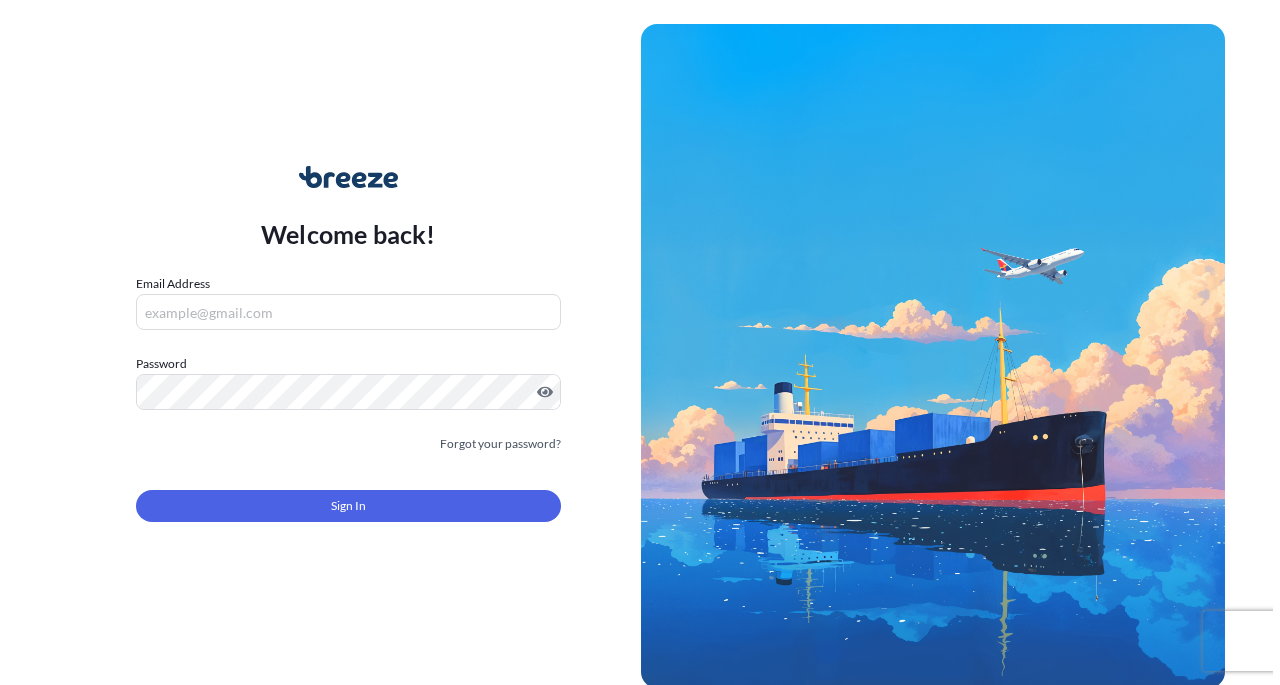 scroll, scrollTop: 0, scrollLeft: 0, axis: both 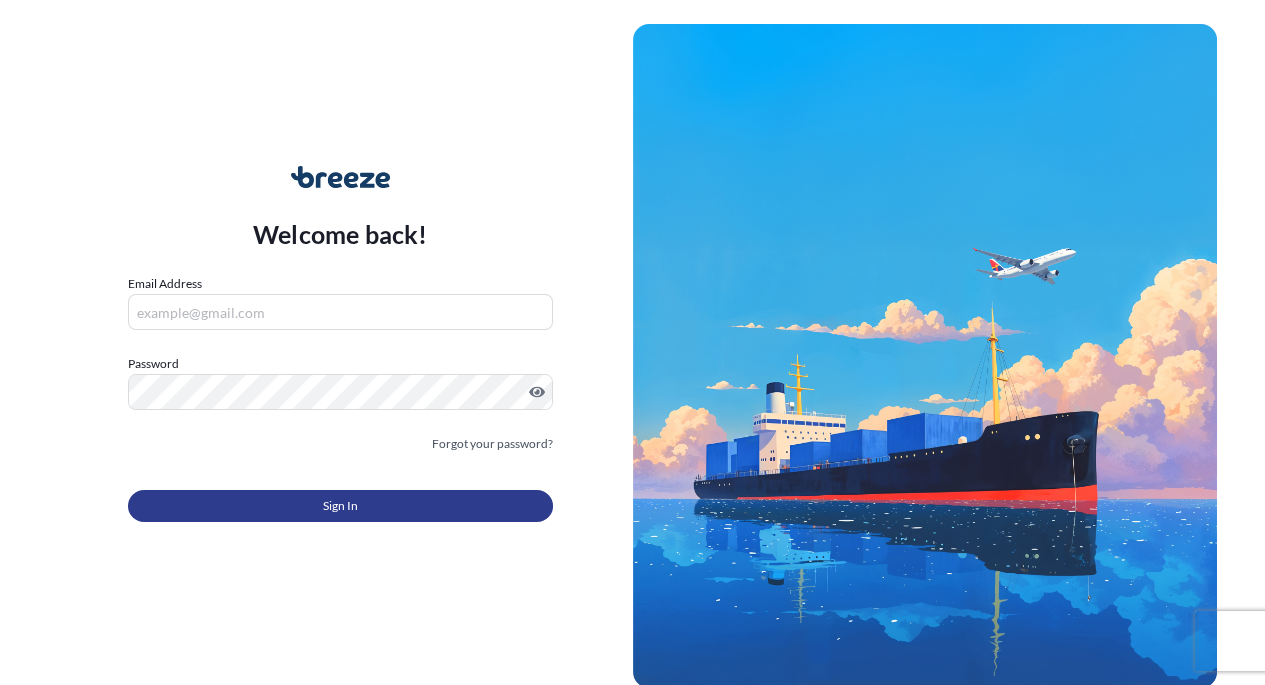 type on "[EMAIL]" 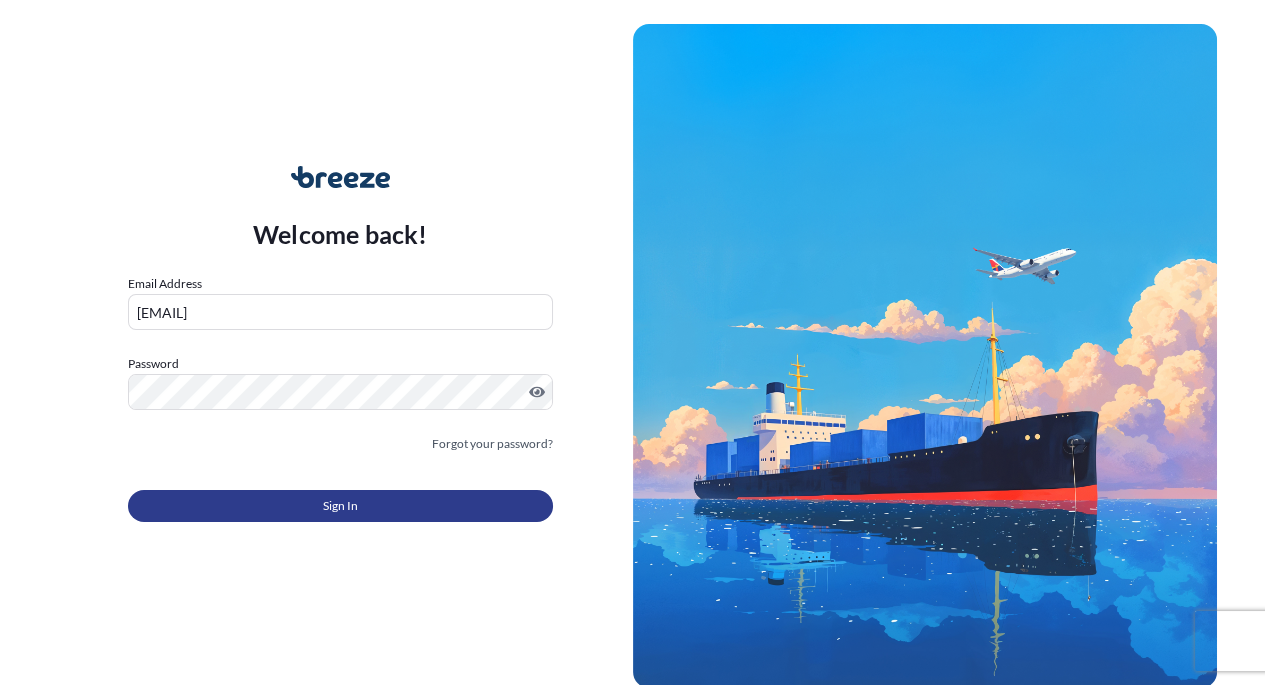 click on "Sign In" at bounding box center [340, 506] 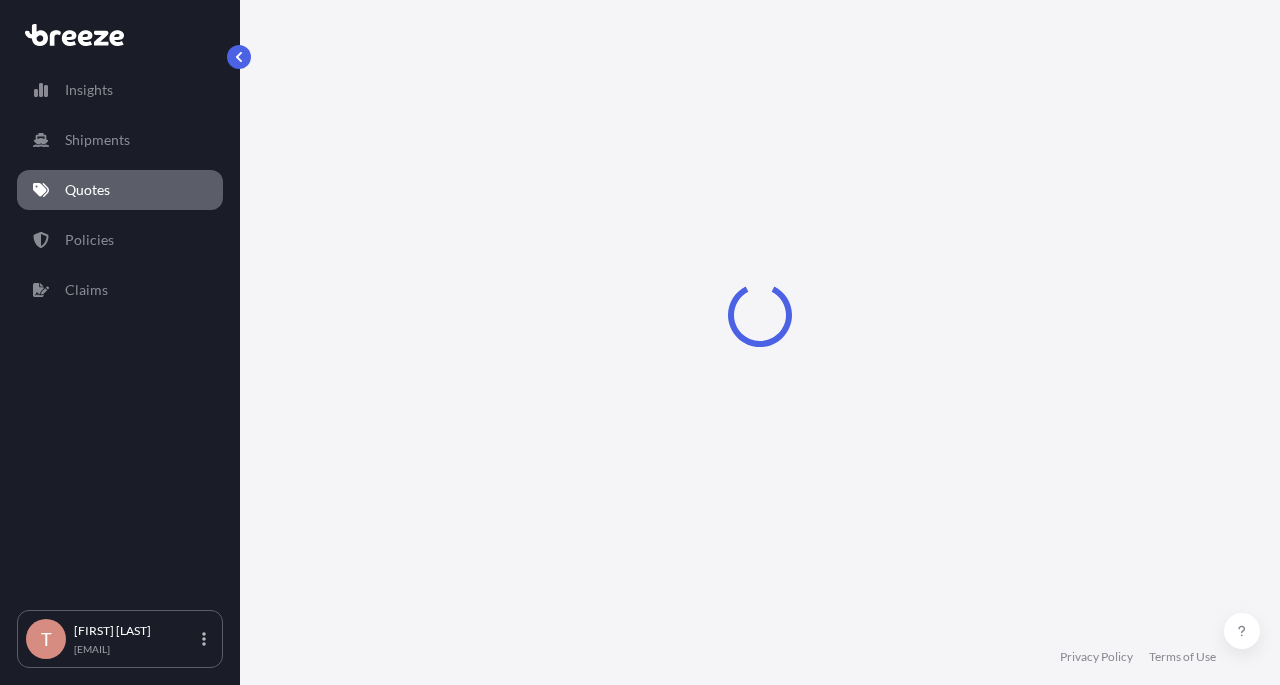 select on "Sea" 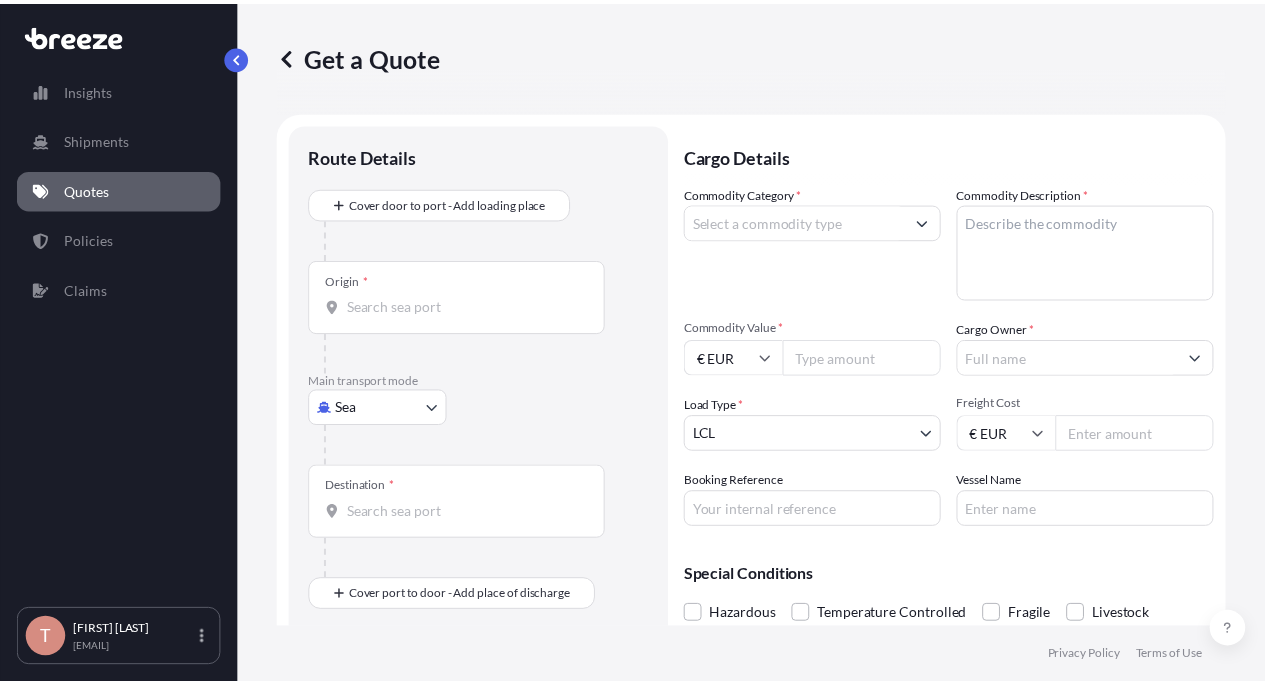 scroll, scrollTop: 32, scrollLeft: 0, axis: vertical 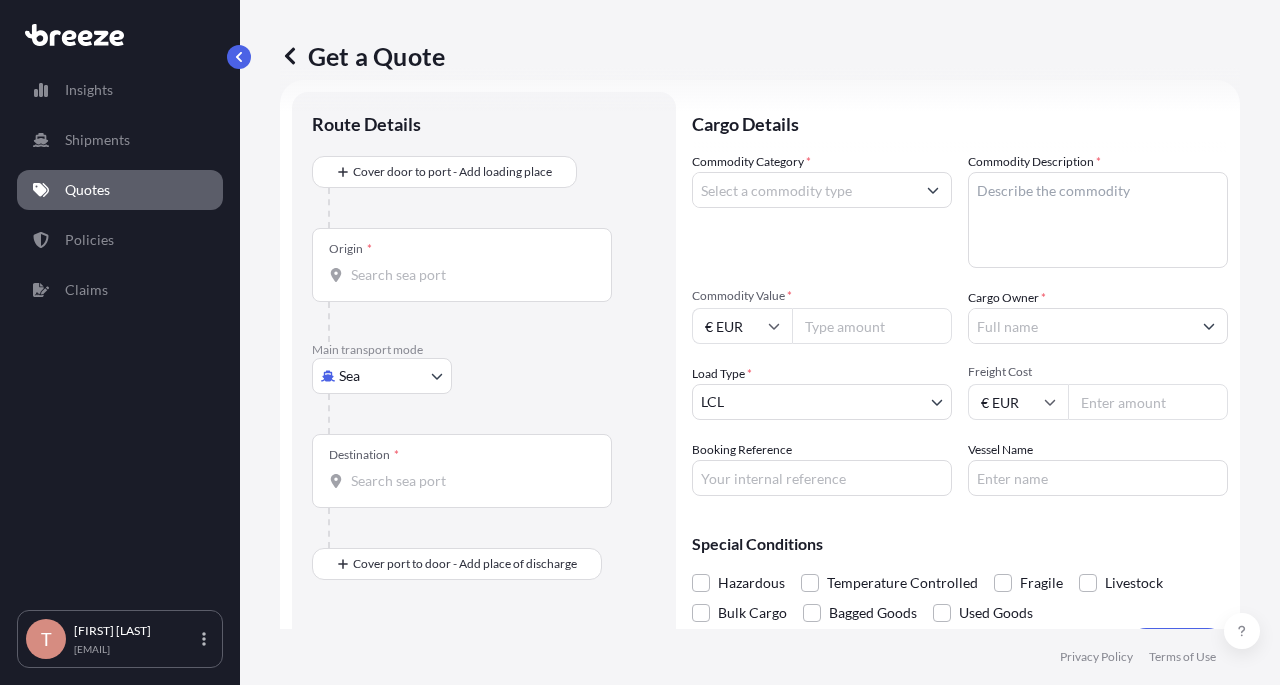 click on "Insights Shipments Quotes Policies Claims T [FIRST]   [LAST] [EMAIL] Get a Quote Route Details   Cover door to port - Add loading place Place of loading Road Road Rail Origin * Main transport mode Sea Sea Air Road Rail Destination * Cover port to door - Add place of discharge Road Road Rail Place of Discharge Cargo Details Commodity Category * Commodity Description * Commodity Value   * € EUR Cargo Owner * Load Type * LCL LCL FCL Freight Cost   € EUR Booking Reference Vessel Name Special Conditions Hazardous Temperature Controlled Fragile Livestock Bulk Cargo Bagged Goods Used Goods Get a Quote Privacy Policy Terms of Use" at bounding box center [640, 342] 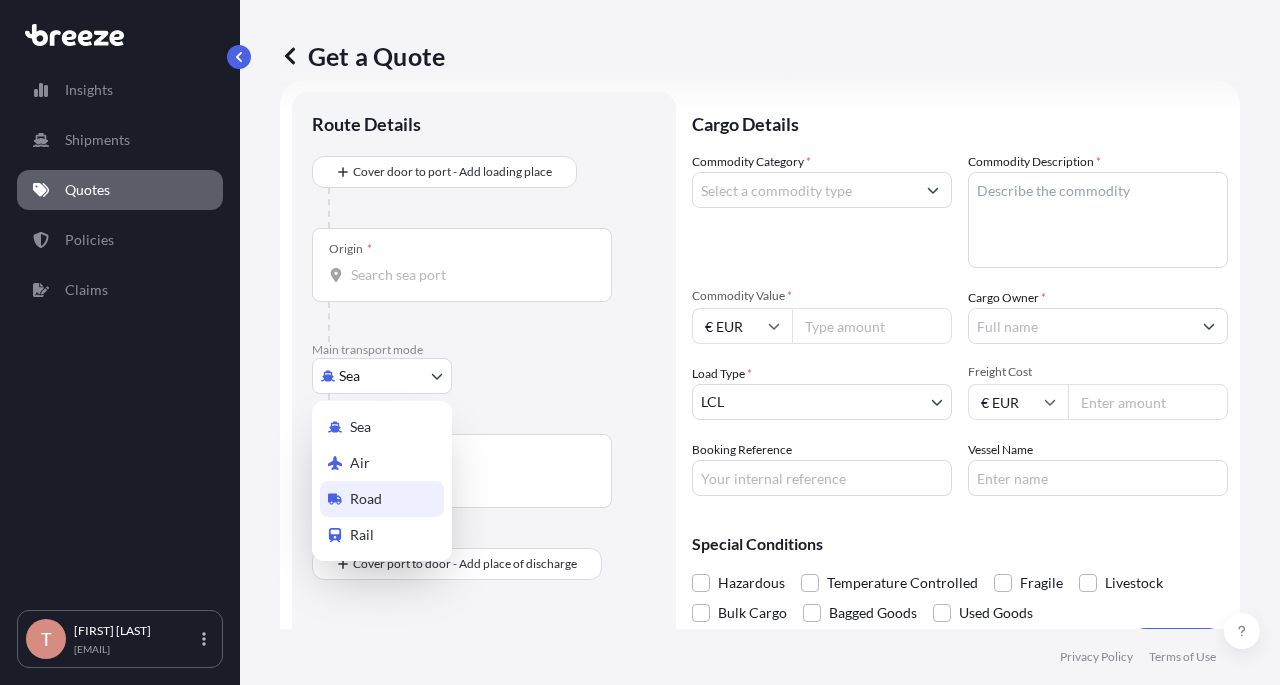 click on "Road" at bounding box center [366, 499] 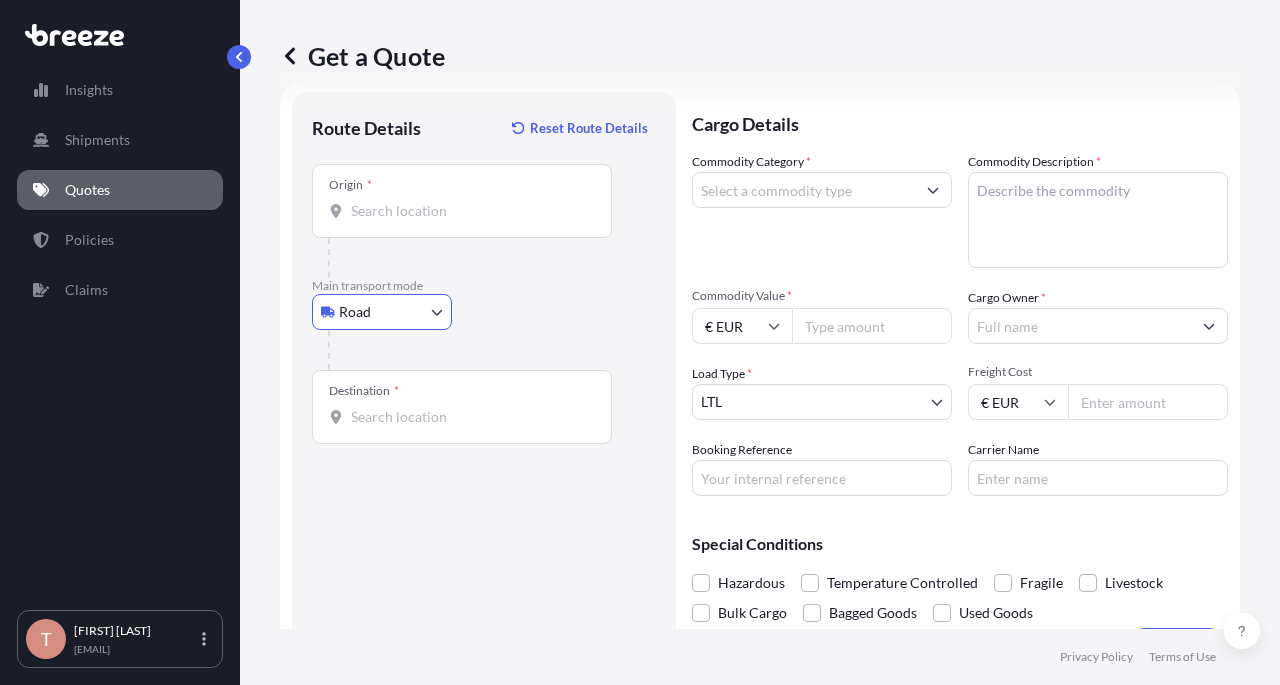 click on "Origin *" at bounding box center [462, 201] 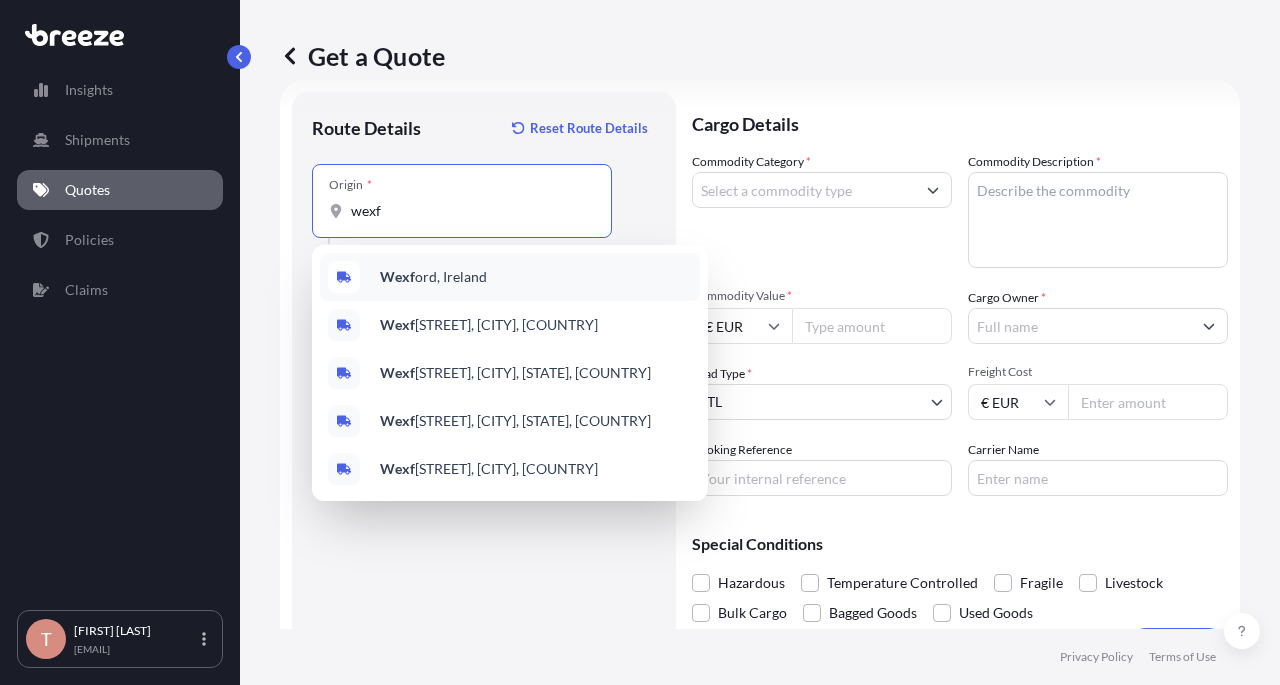 click on "[CITY], [COUNTRY]" at bounding box center [510, 277] 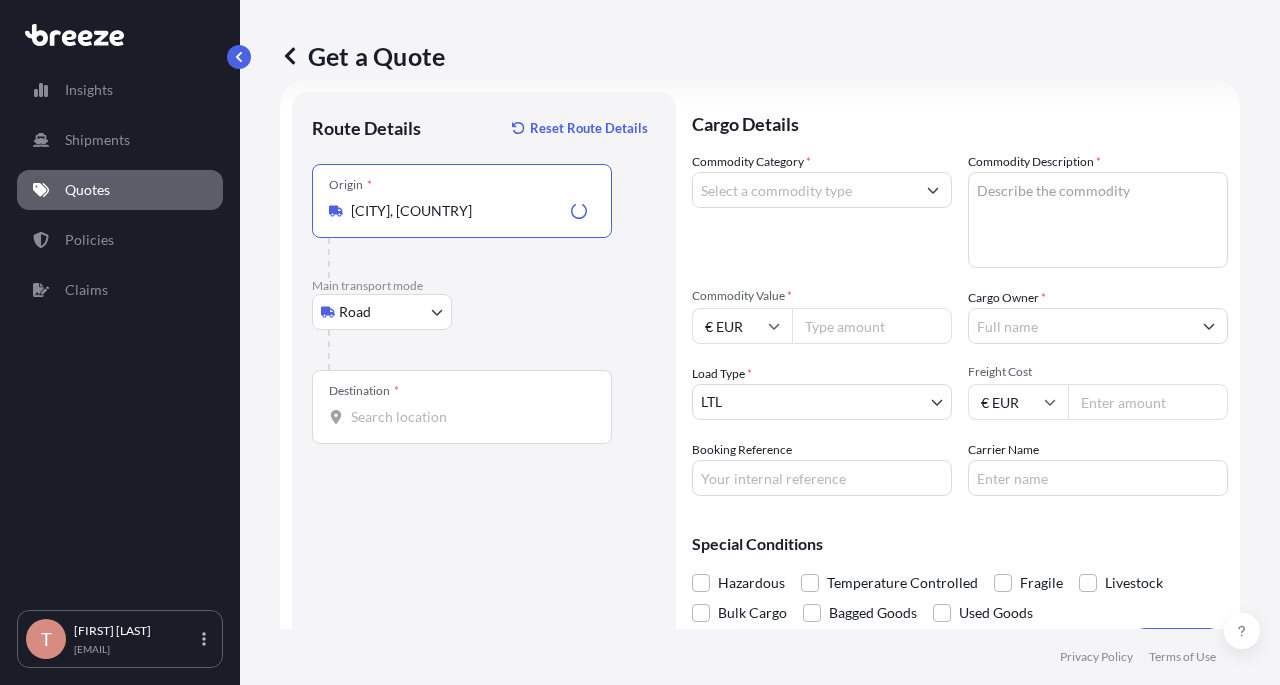type on "[CITY], [COUNTRY]" 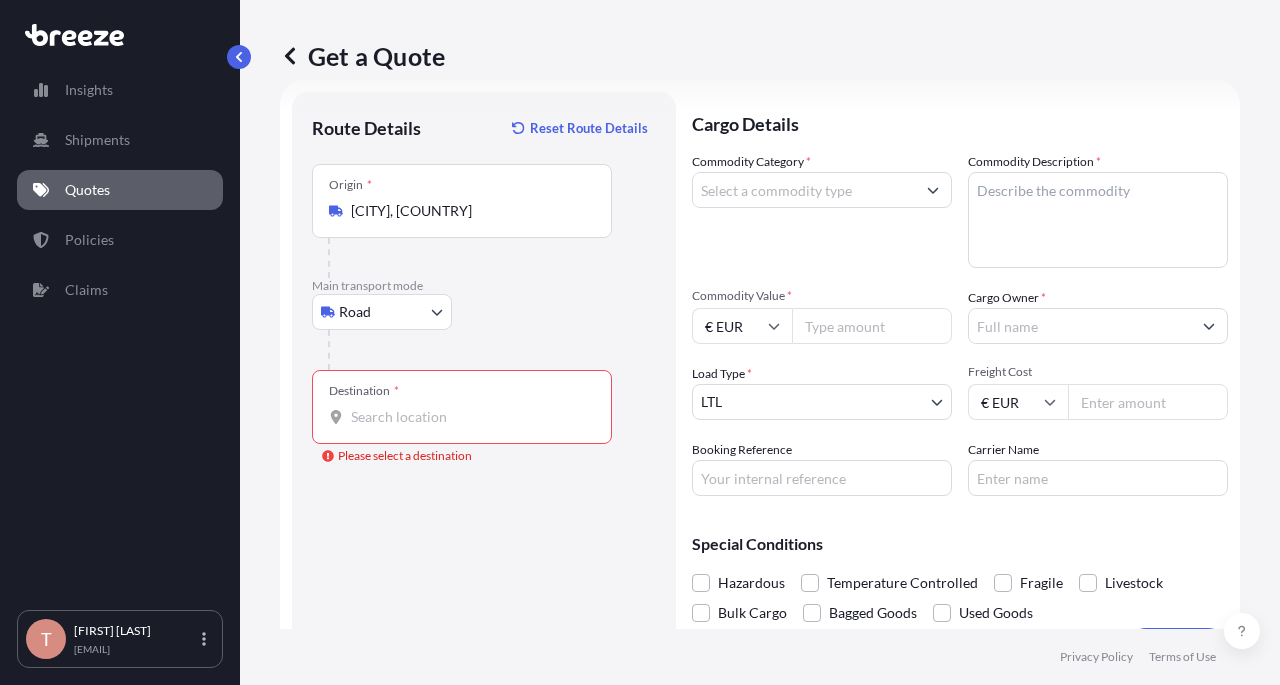 click on "Destination *" at bounding box center [462, 407] 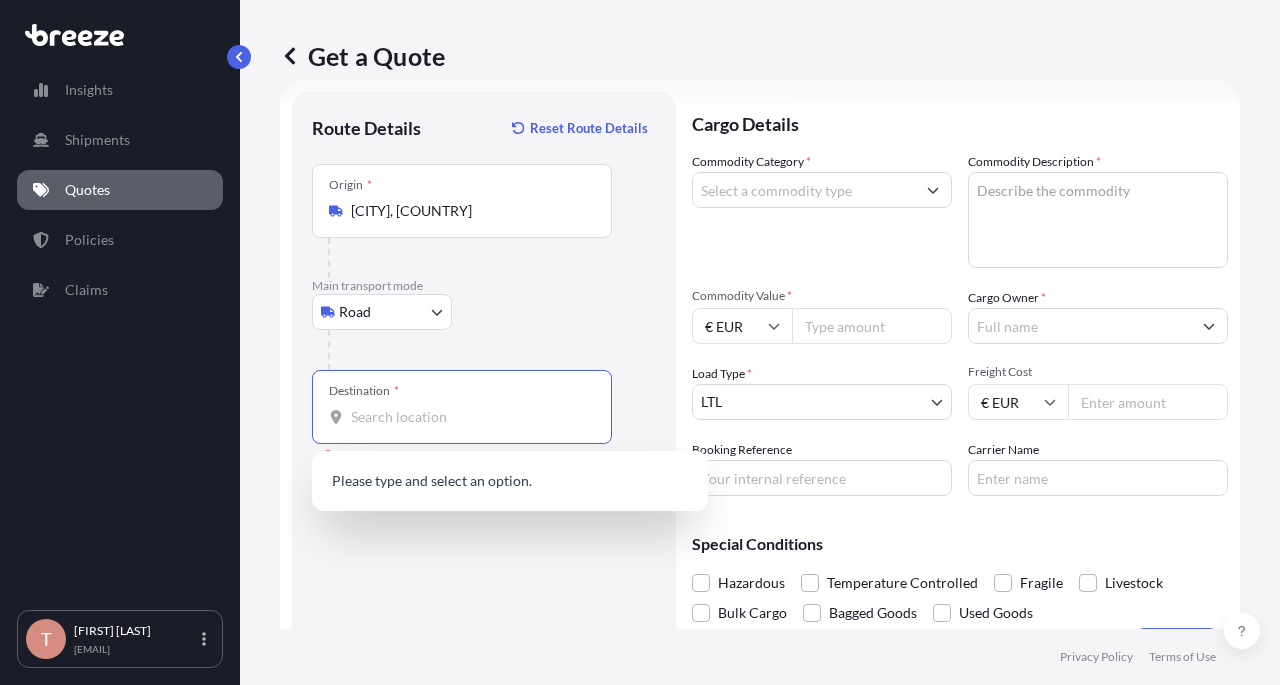 paste on "North Rhine-Westphalia" 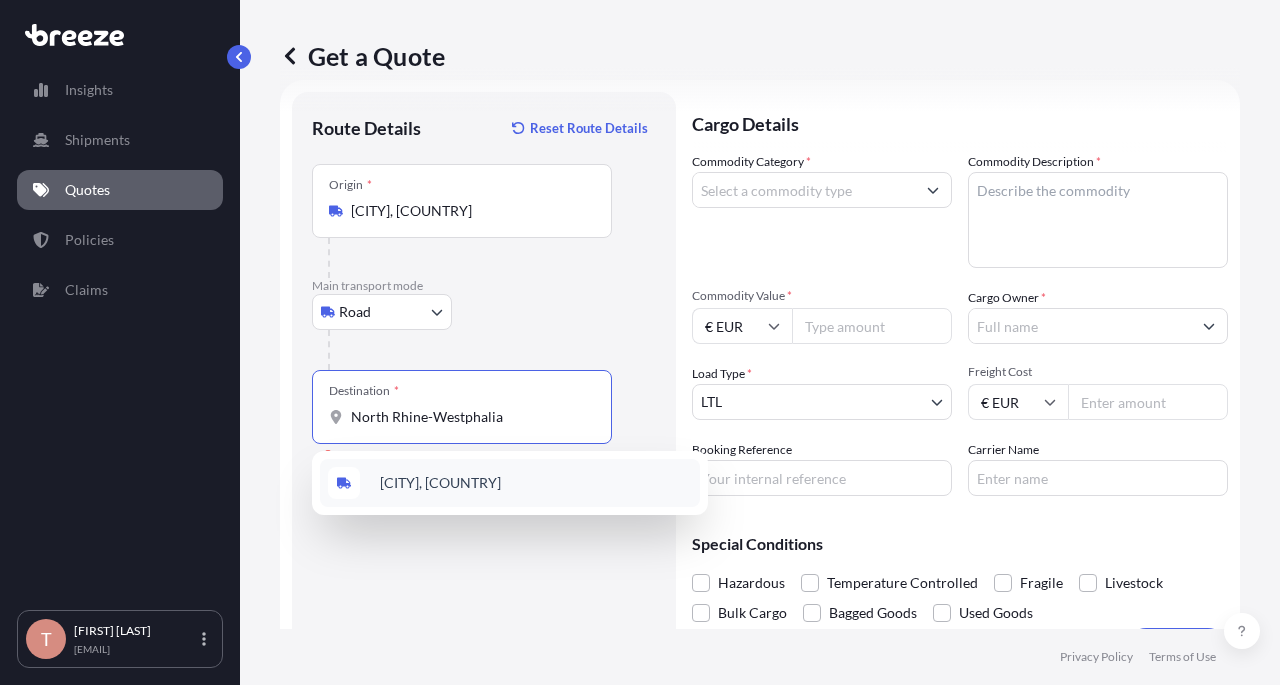 click on "[CITY], [COUNTRY]" at bounding box center [440, 483] 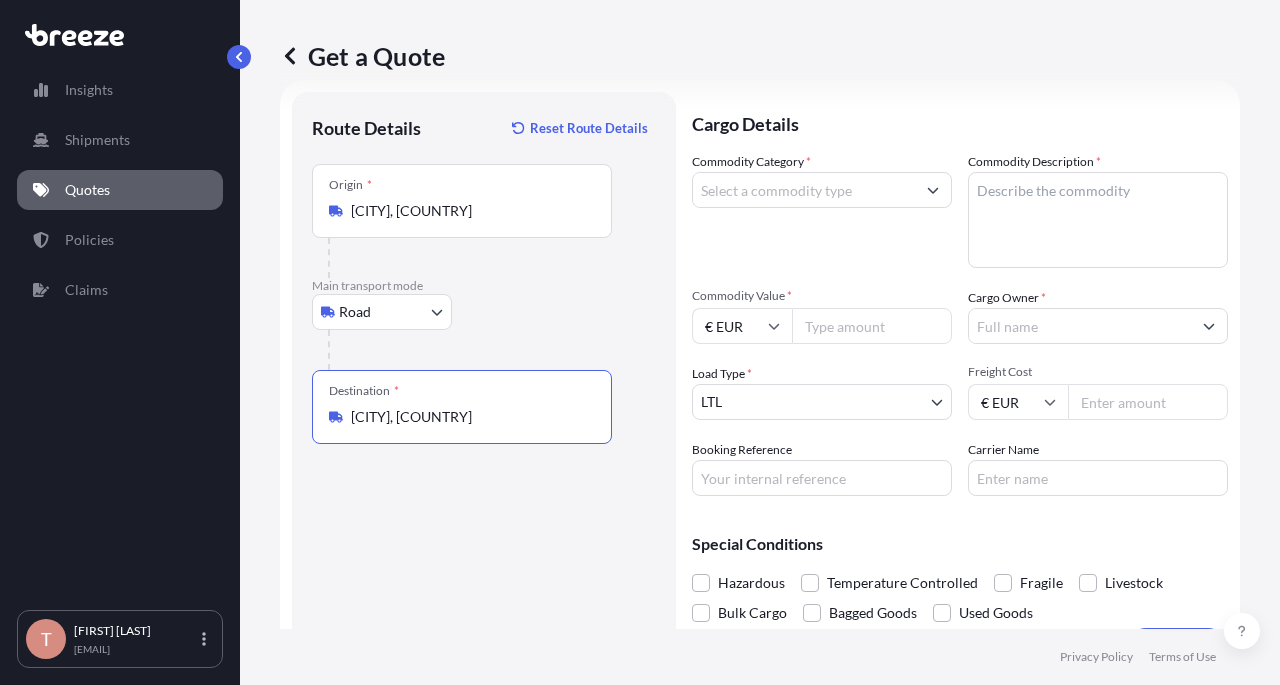 type on "[CITY], [COUNTRY]" 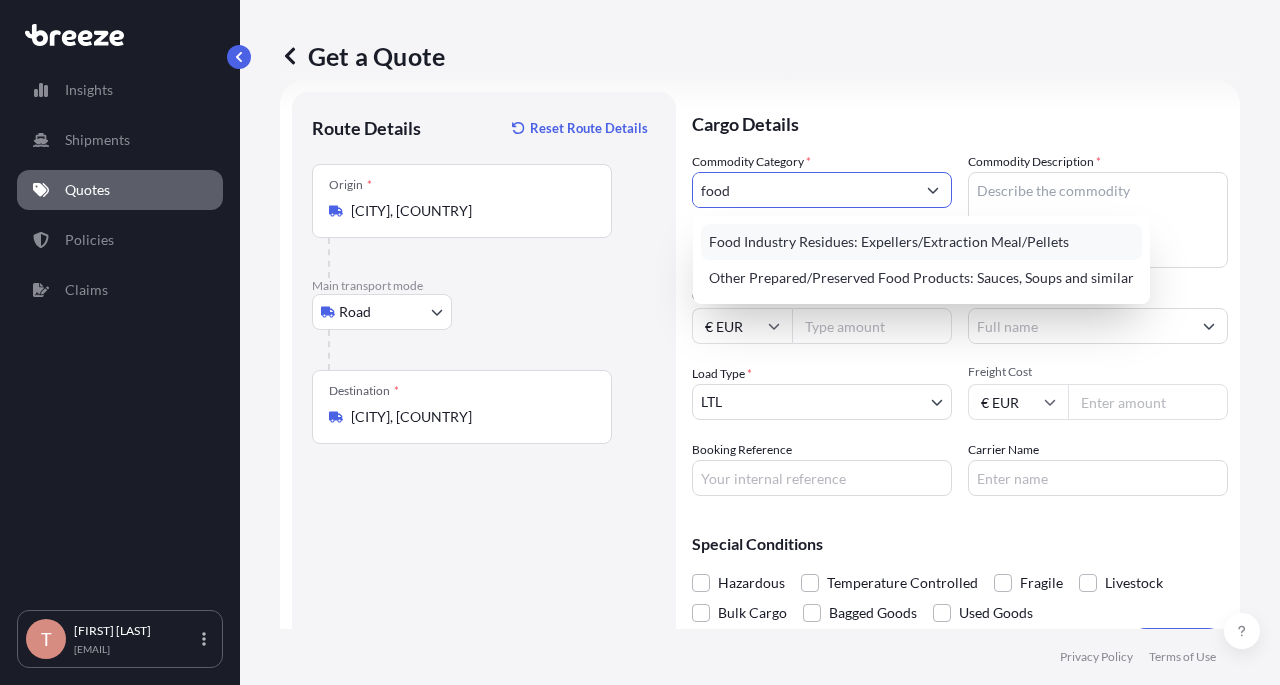 click on "Food Industry Residues: Expellers/Extraction Meal/Pellets" at bounding box center (921, 242) 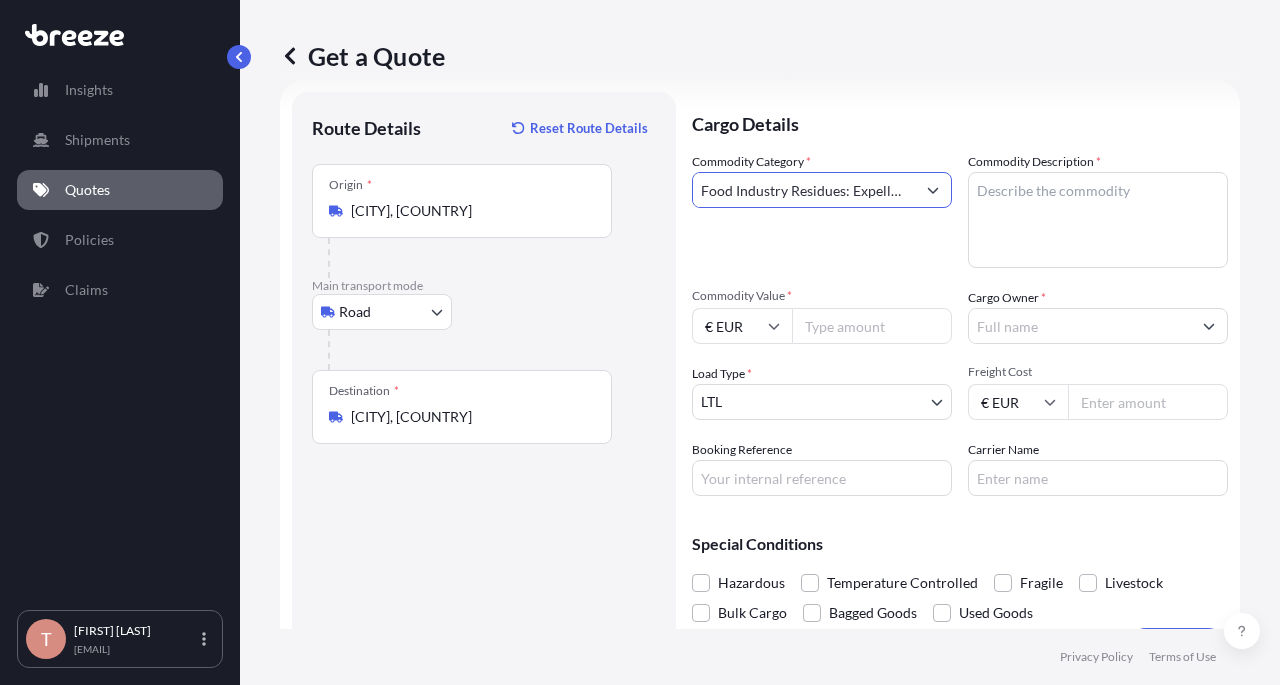 type on "Food Industry Residues: Expellers/Extraction Meal/Pellets" 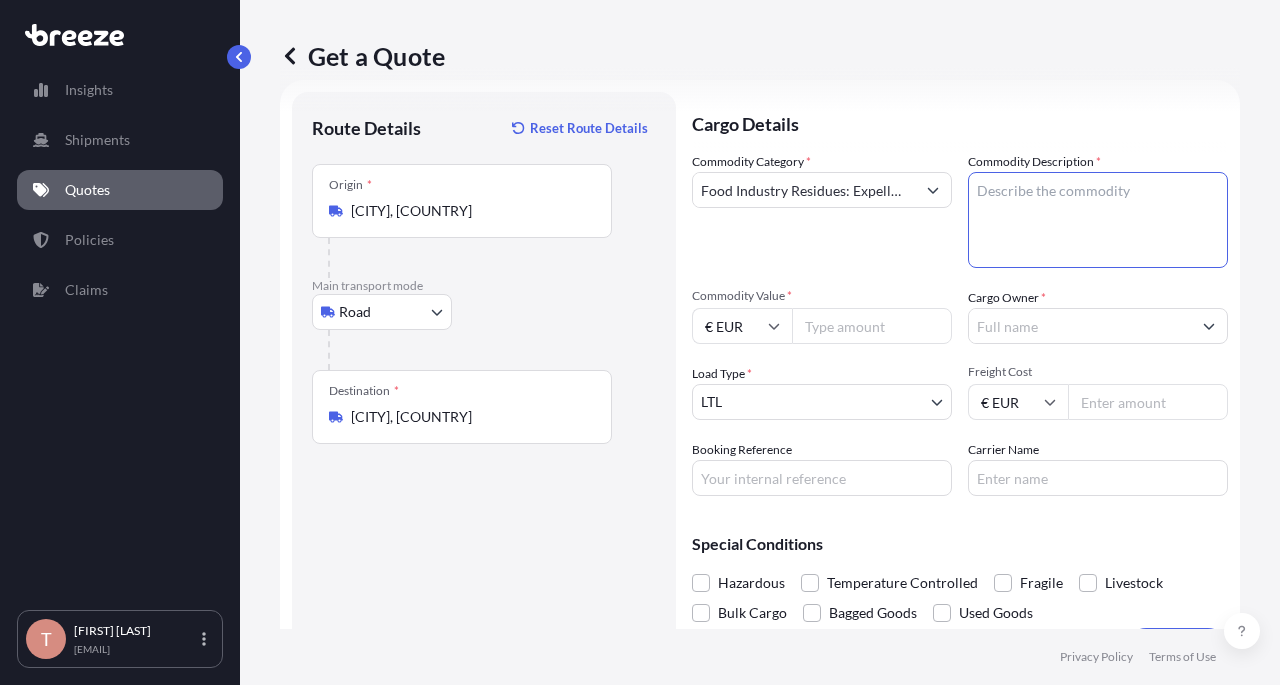 click on "Commodity Description *" at bounding box center (1098, 220) 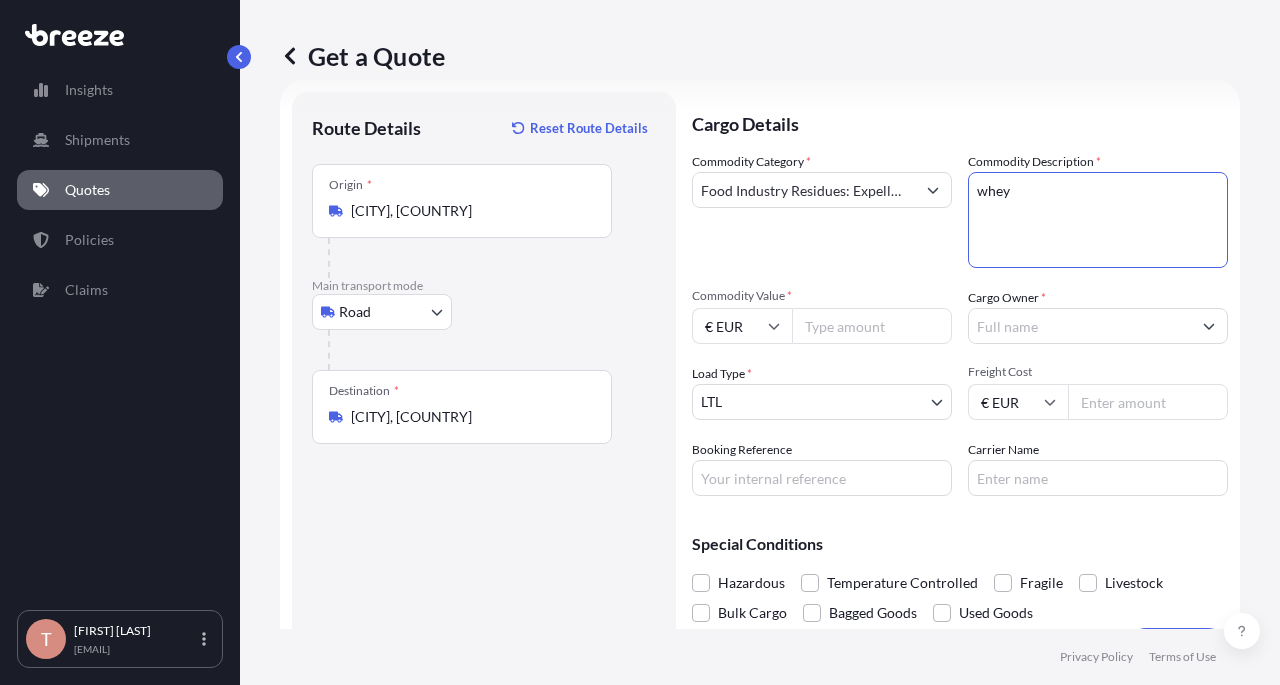 type on "whey" 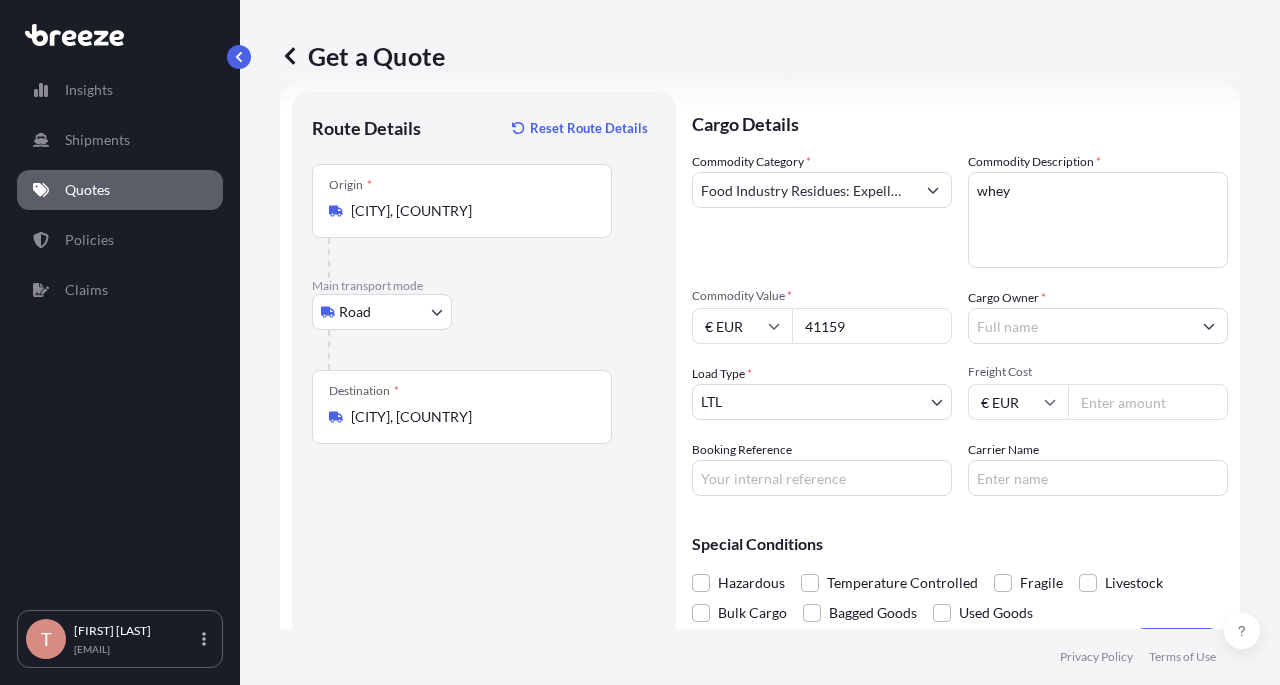 type on "41159" 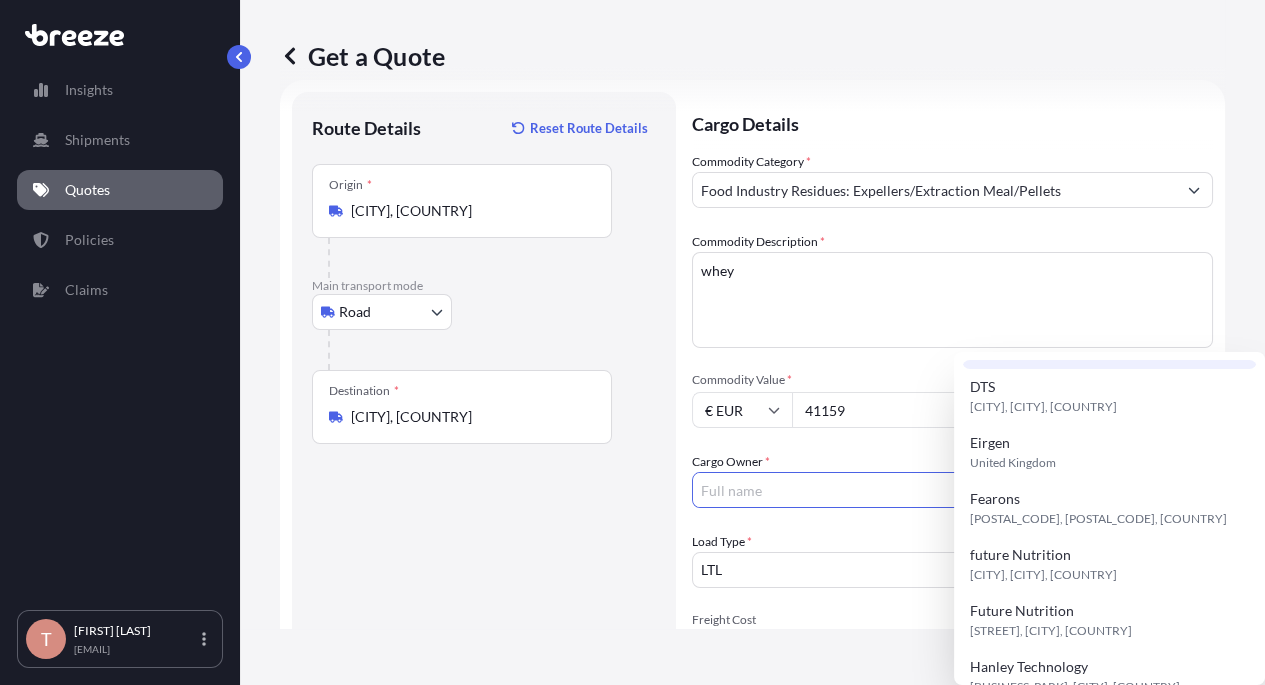 scroll, scrollTop: 456, scrollLeft: 0, axis: vertical 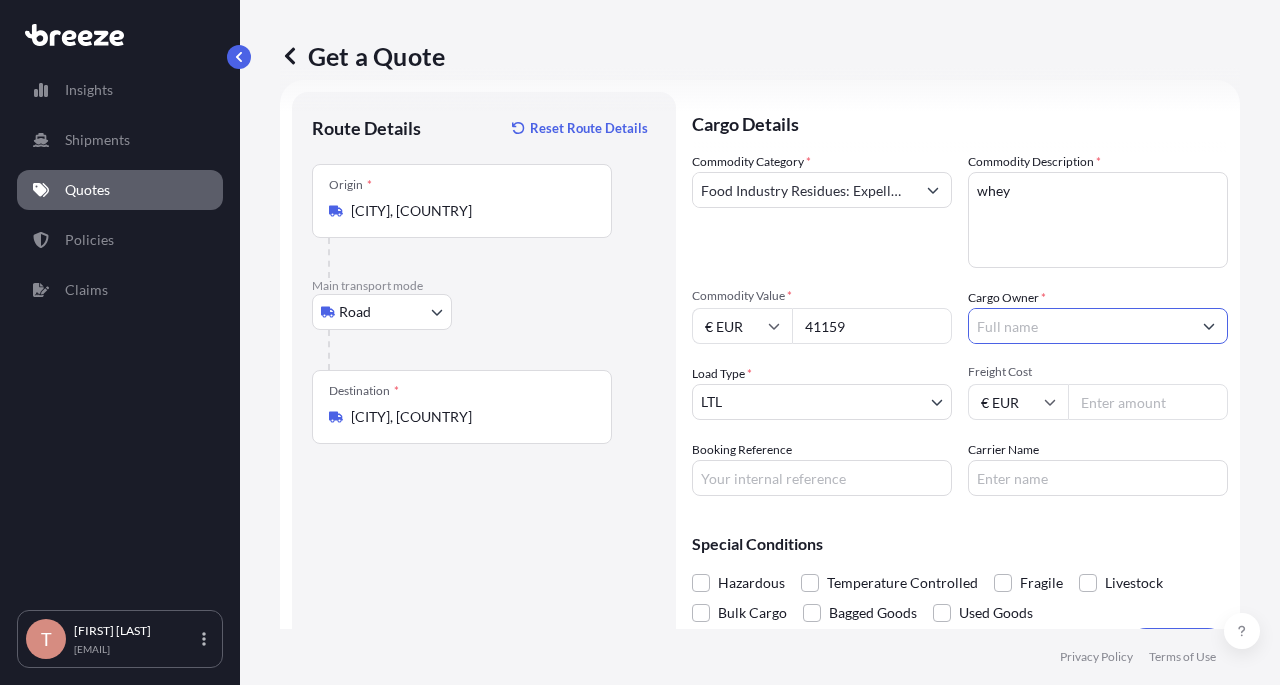 click on "Cargo Owner *" at bounding box center [1080, 326] 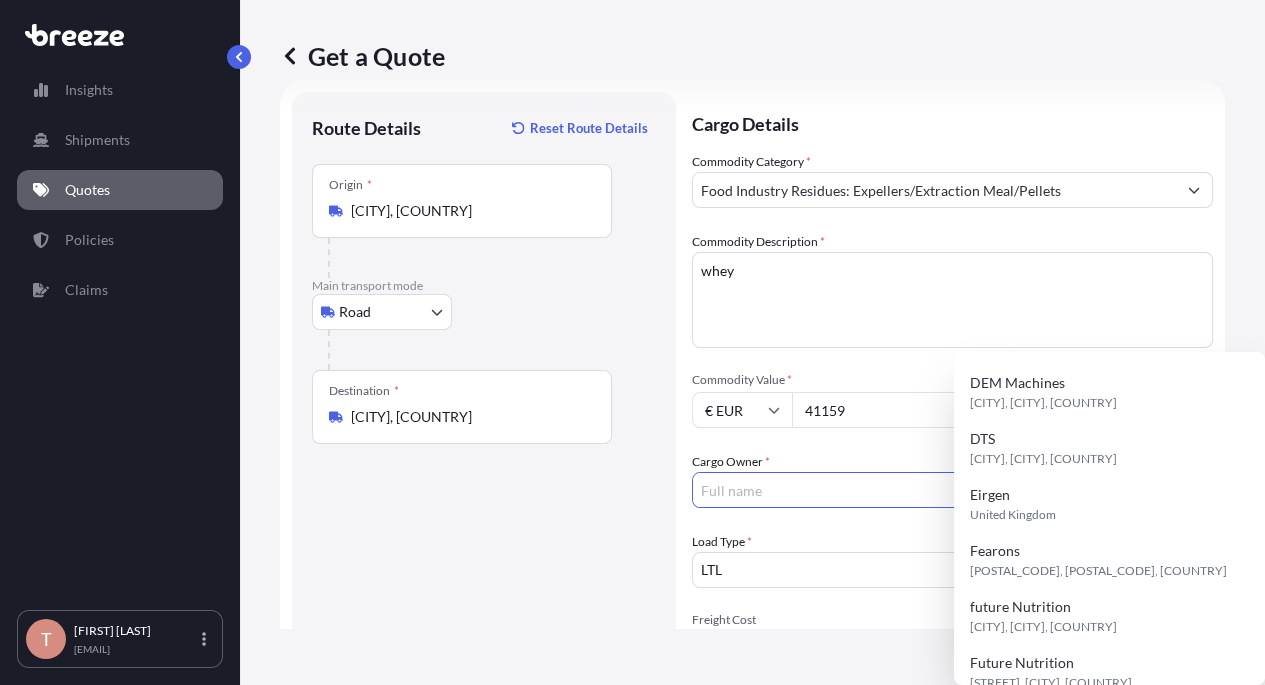 scroll, scrollTop: 456, scrollLeft: 0, axis: vertical 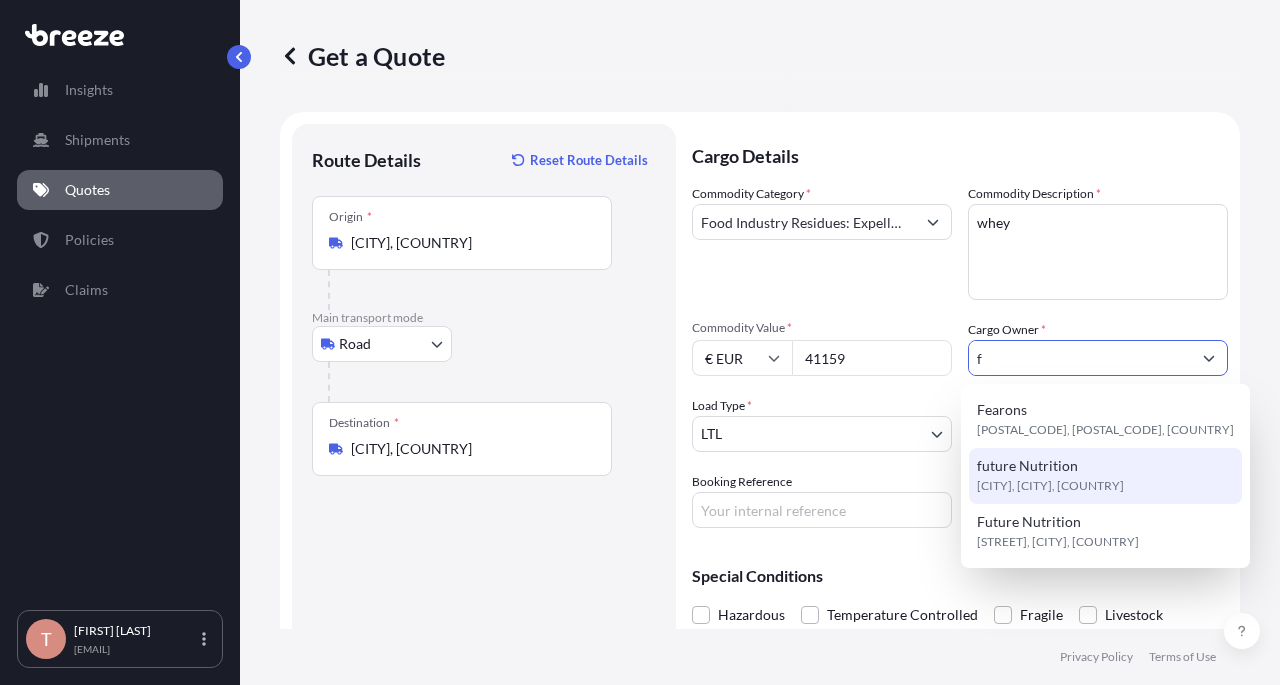 click on "future Nutrition" at bounding box center (1027, 466) 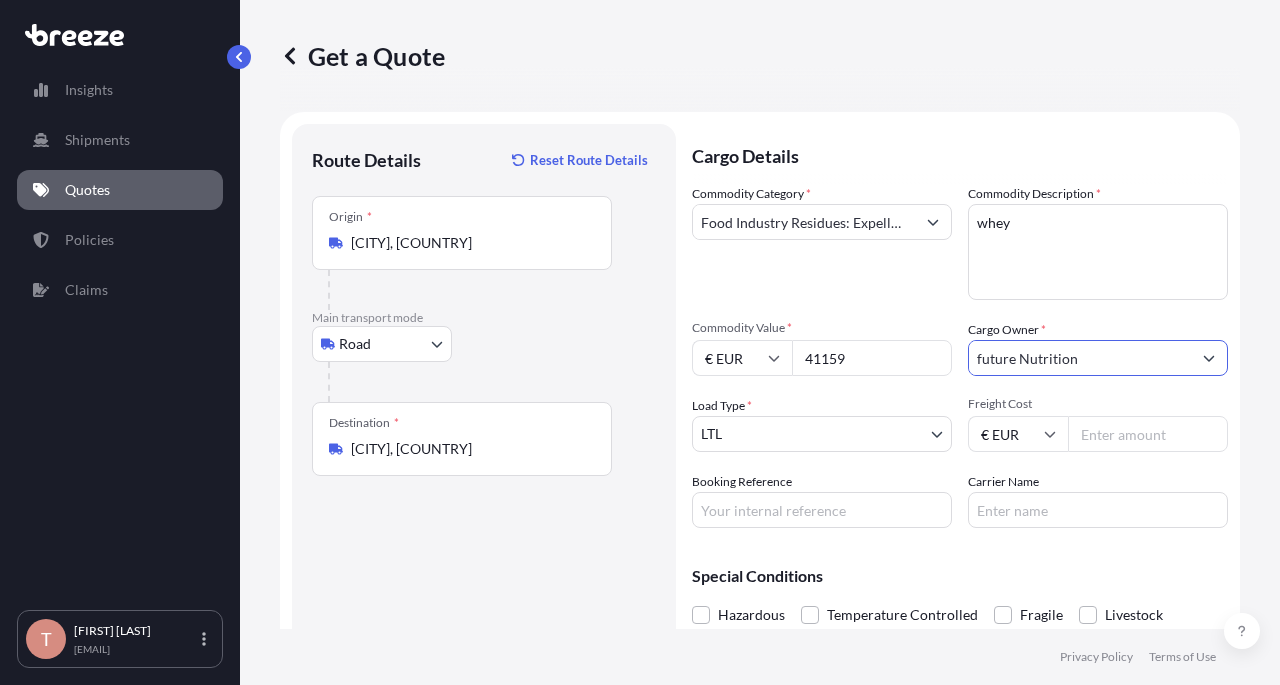 type on "future Nutrition" 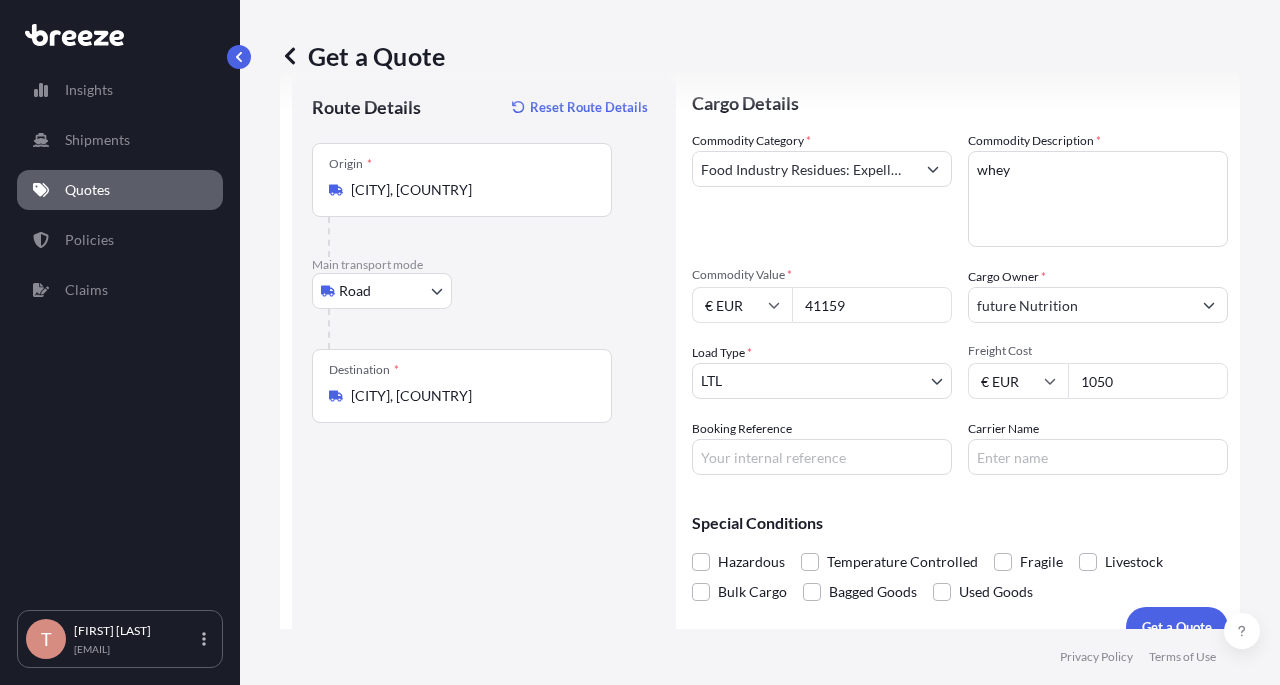 scroll, scrollTop: 82, scrollLeft: 0, axis: vertical 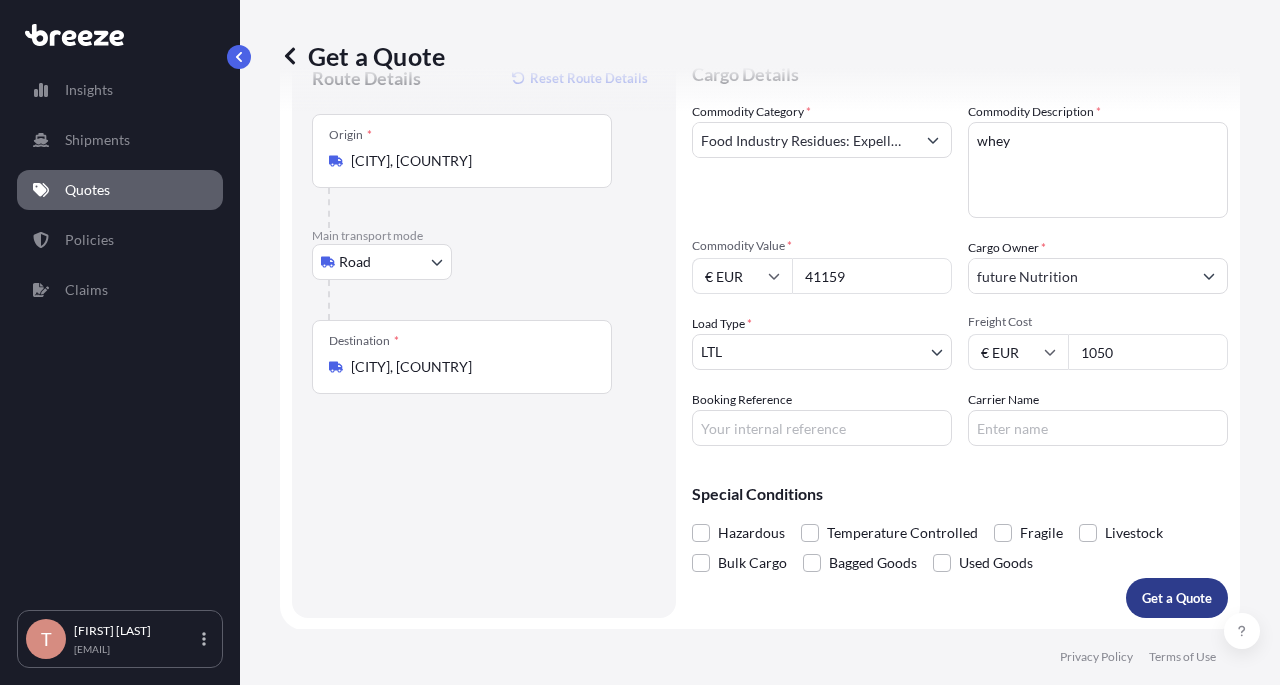 type on "1050" 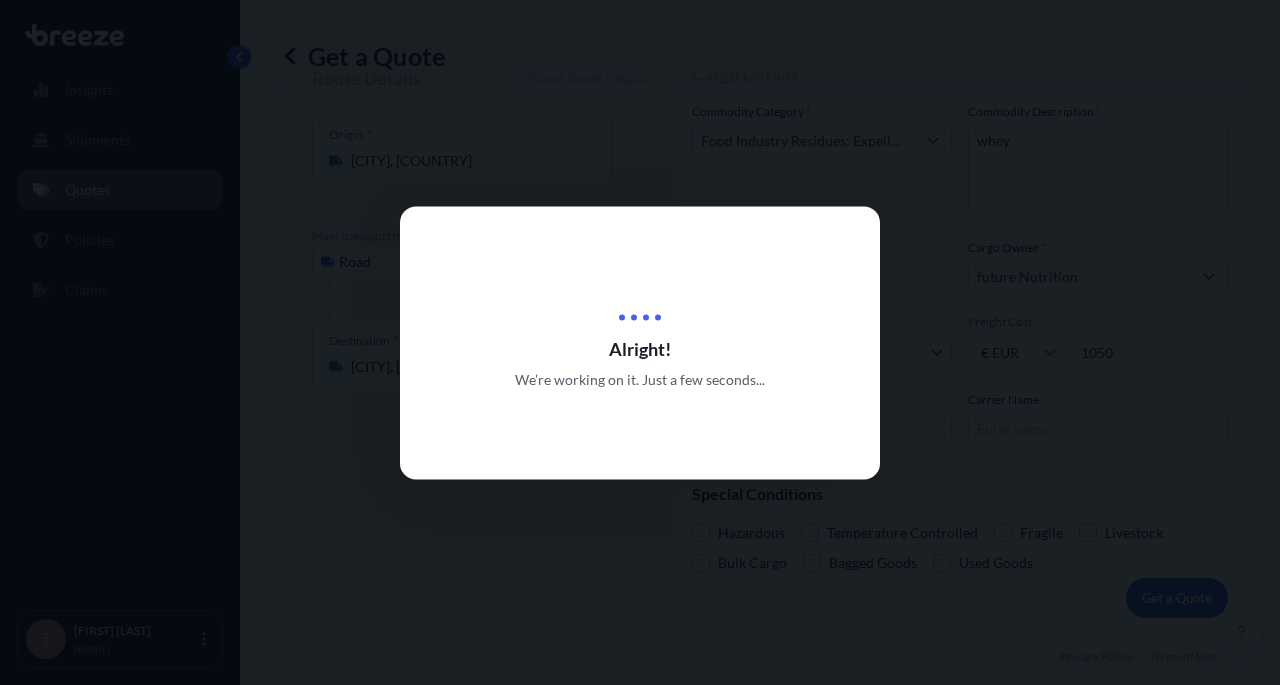 scroll, scrollTop: 0, scrollLeft: 0, axis: both 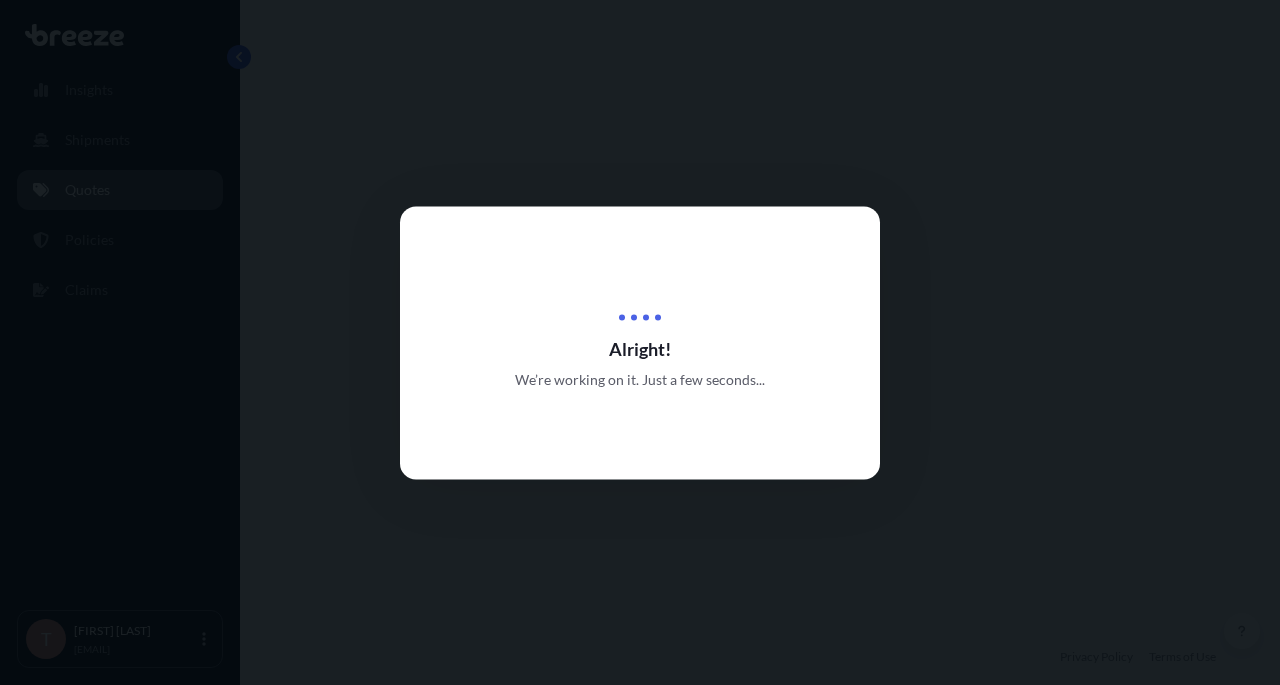 select on "Road" 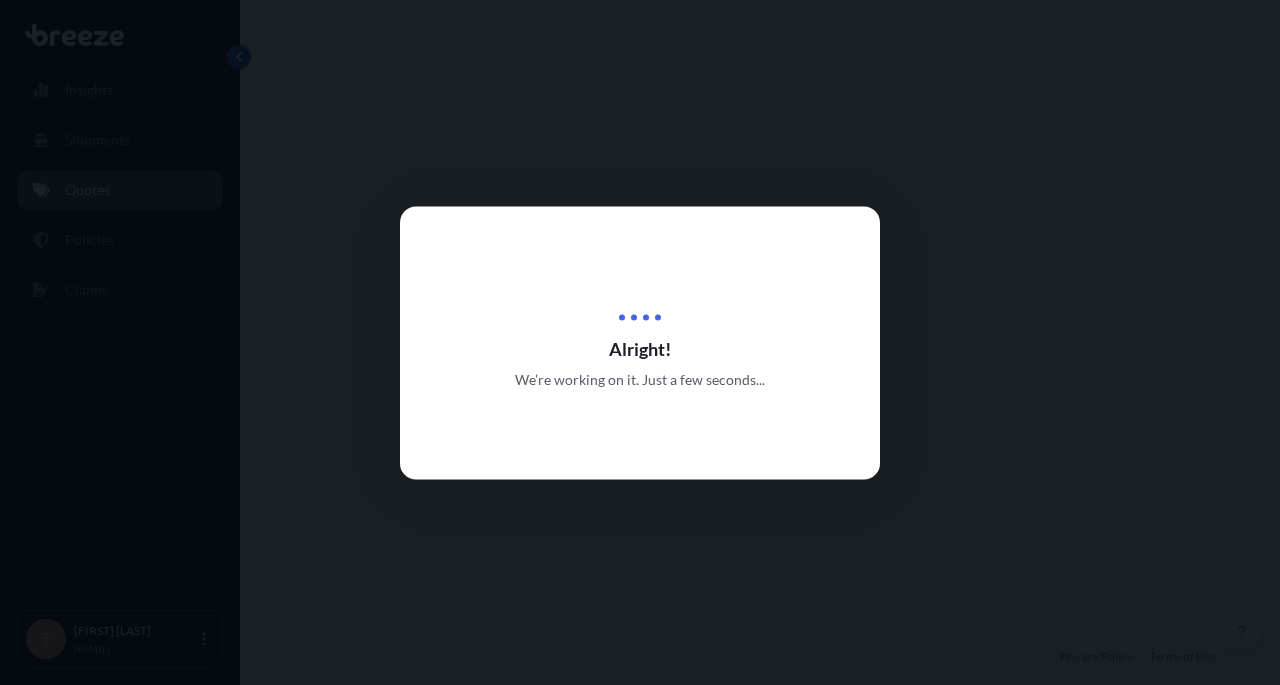 select on "1" 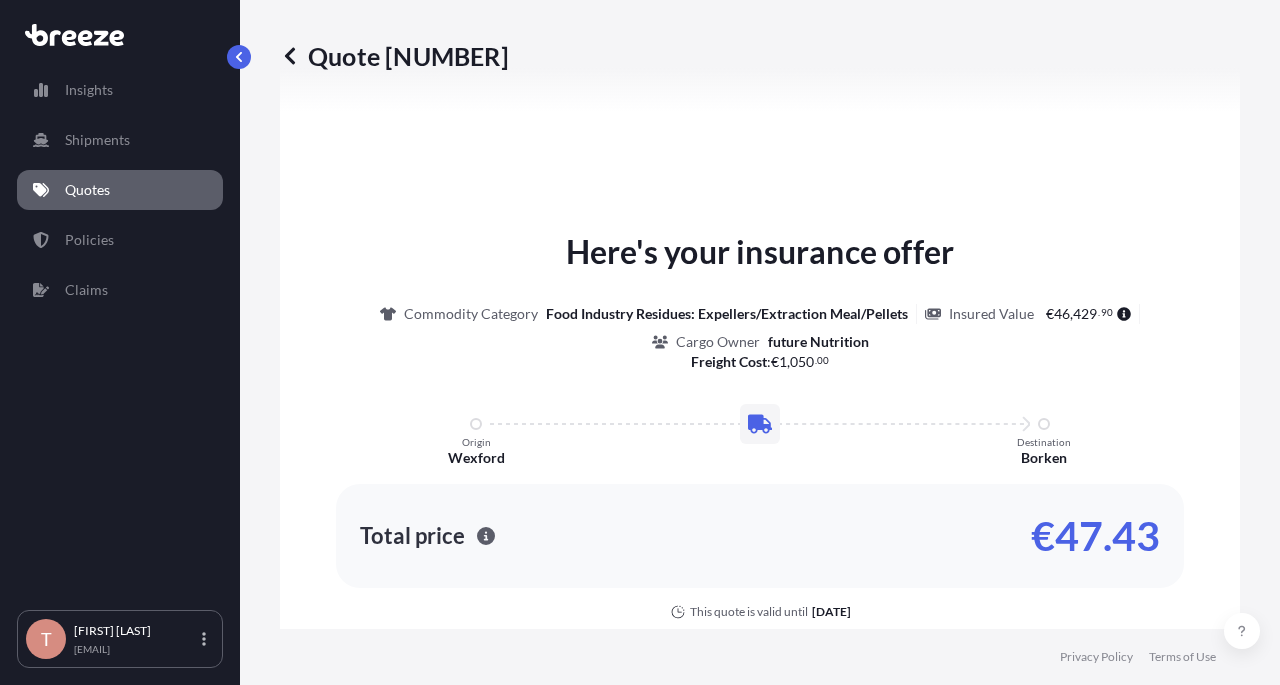 scroll, scrollTop: 932, scrollLeft: 0, axis: vertical 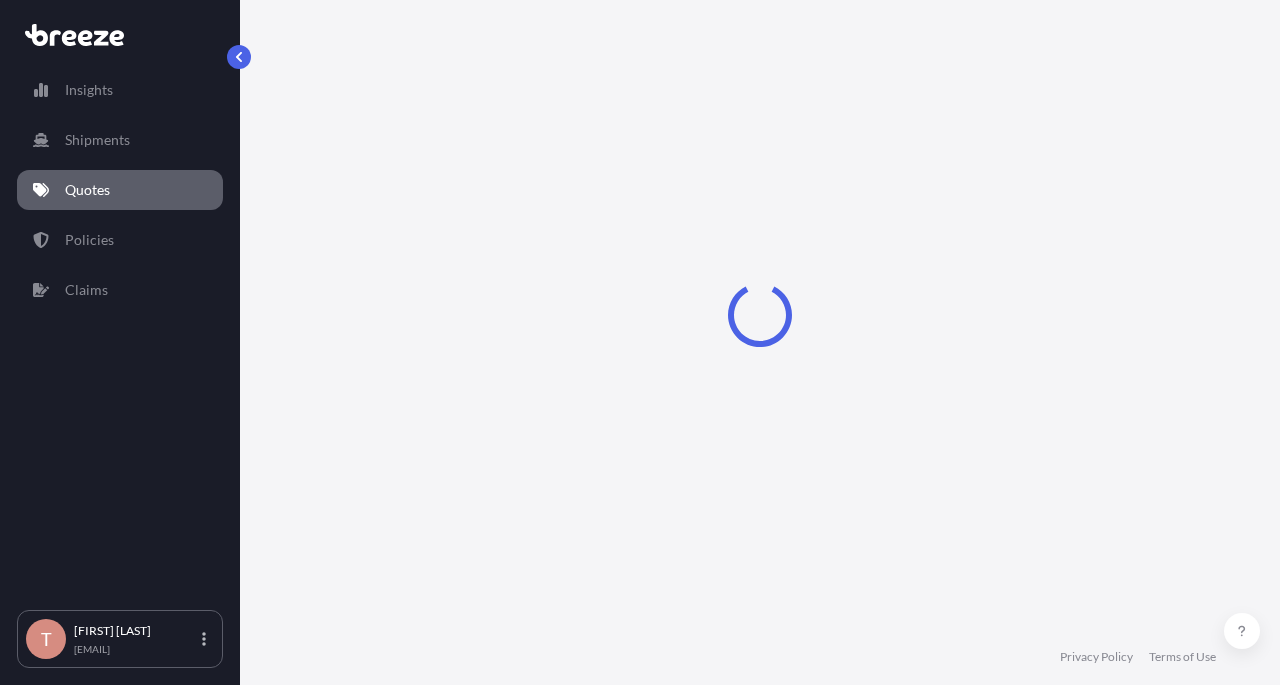 select on "Sea" 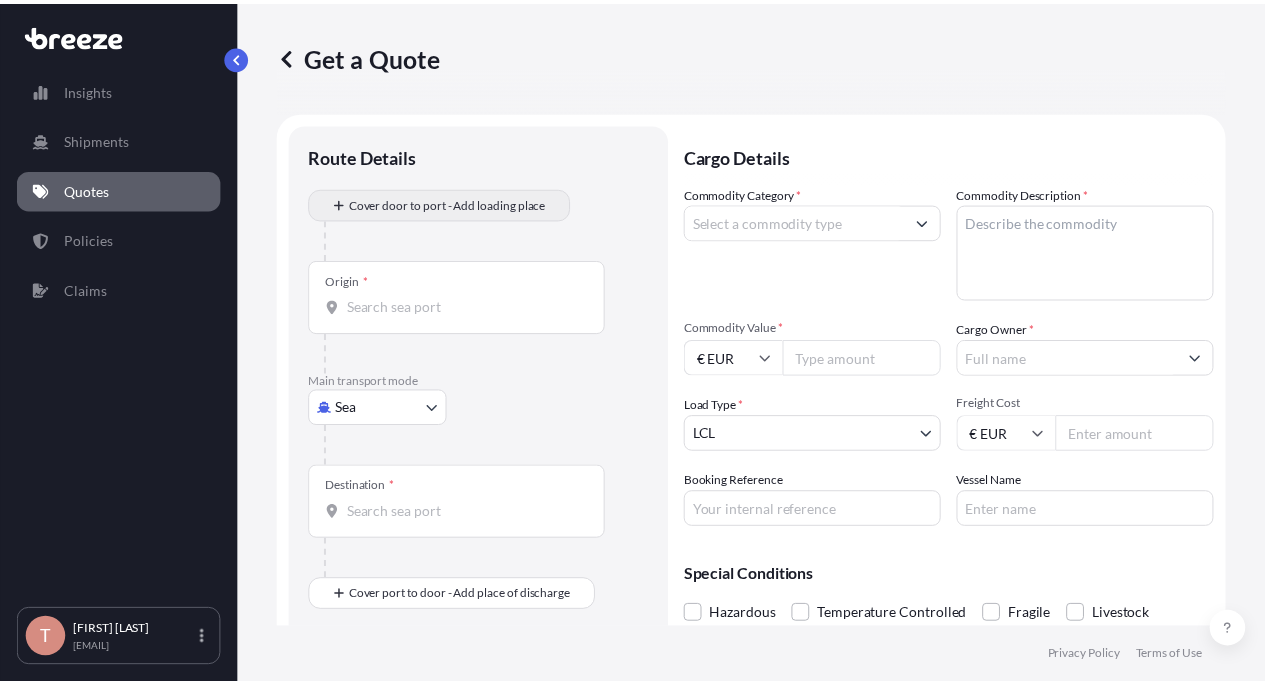 scroll, scrollTop: 32, scrollLeft: 0, axis: vertical 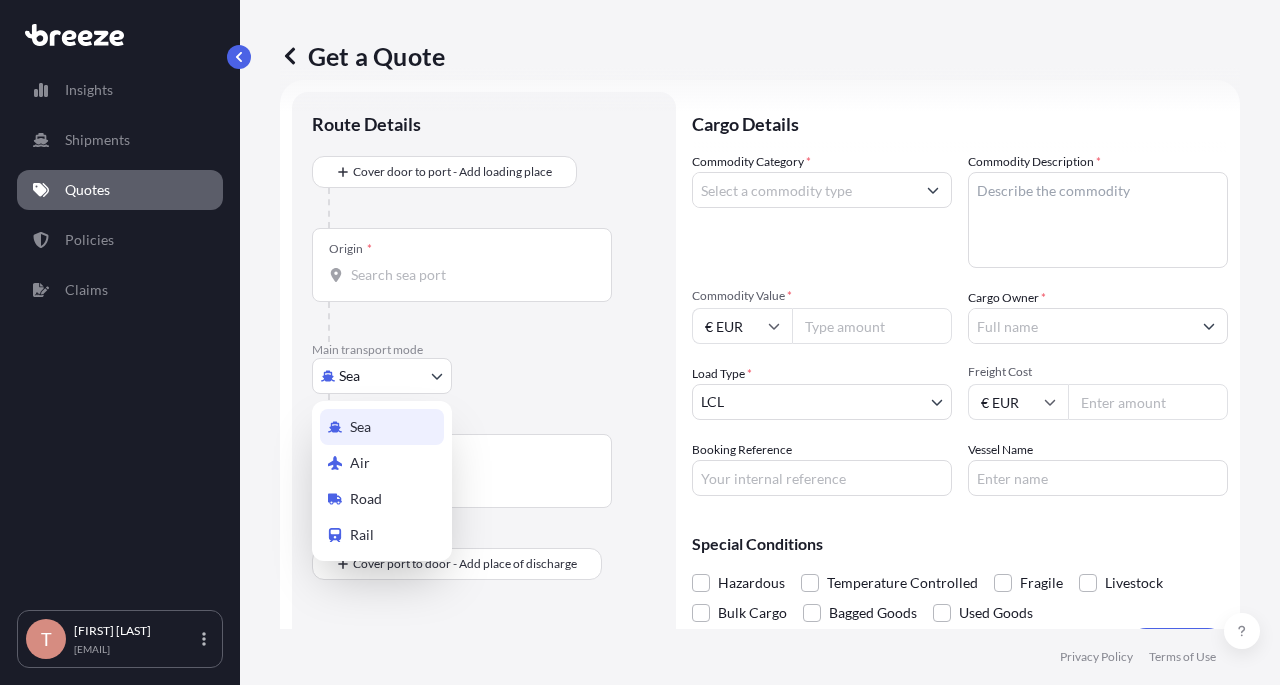 click on "Insights Shipments Quotes Policies Claims T [FIRST] [LAST] [EMAIL] Get a Quote Route Details Cover door to port - Add loading place Place of loading Road Road Rail Origin * Main transport mode Sea Sea Air Road Rail Destination * Cover port to door - Add place of discharge Road Road Rail Place of Discharge Cargo Details Commodity Category * Commodity Description * Commodity Value * € EUR Cargo Owner * Load Type * LCL LCL FCL Freight Cost € EUR Booking Reference Vessel Name Special Conditions Hazardous Temperature Controlled Fragile Livestock Bulk Cargo Bagged Goods Used Goods Get a Quote Privacy Policy Terms of Use Sea Air Road Rail" at bounding box center [640, 342] 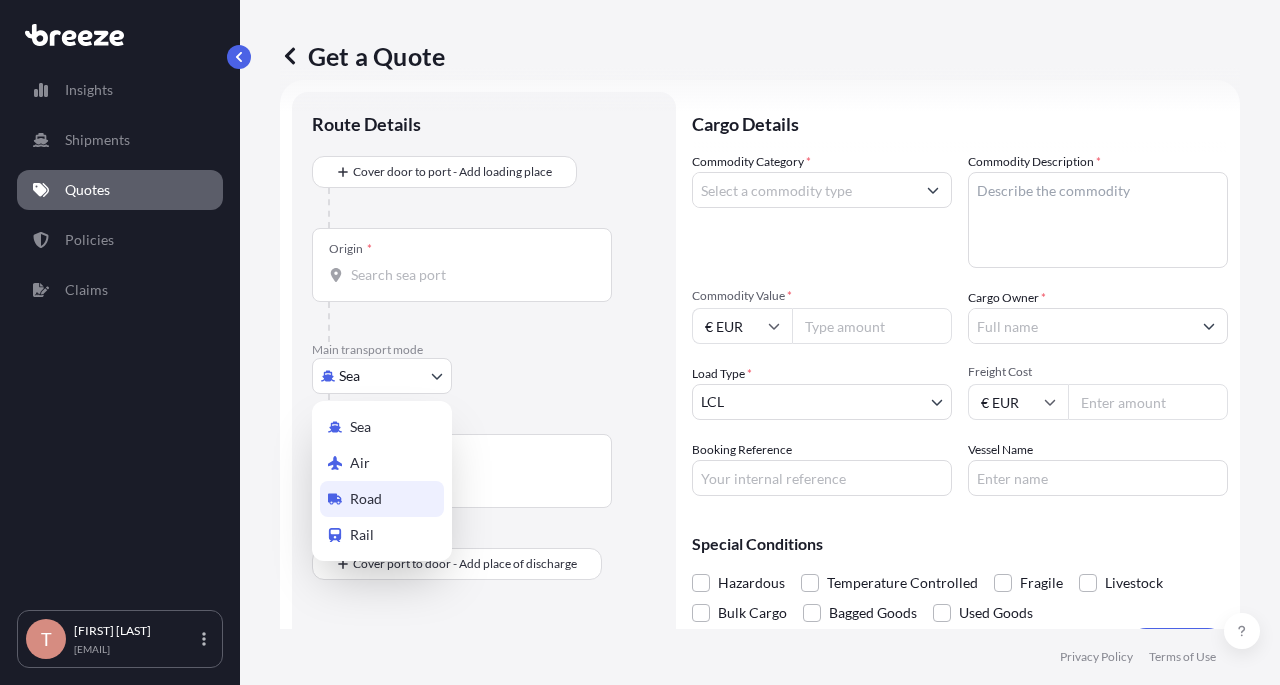 click on "Road" at bounding box center (366, 499) 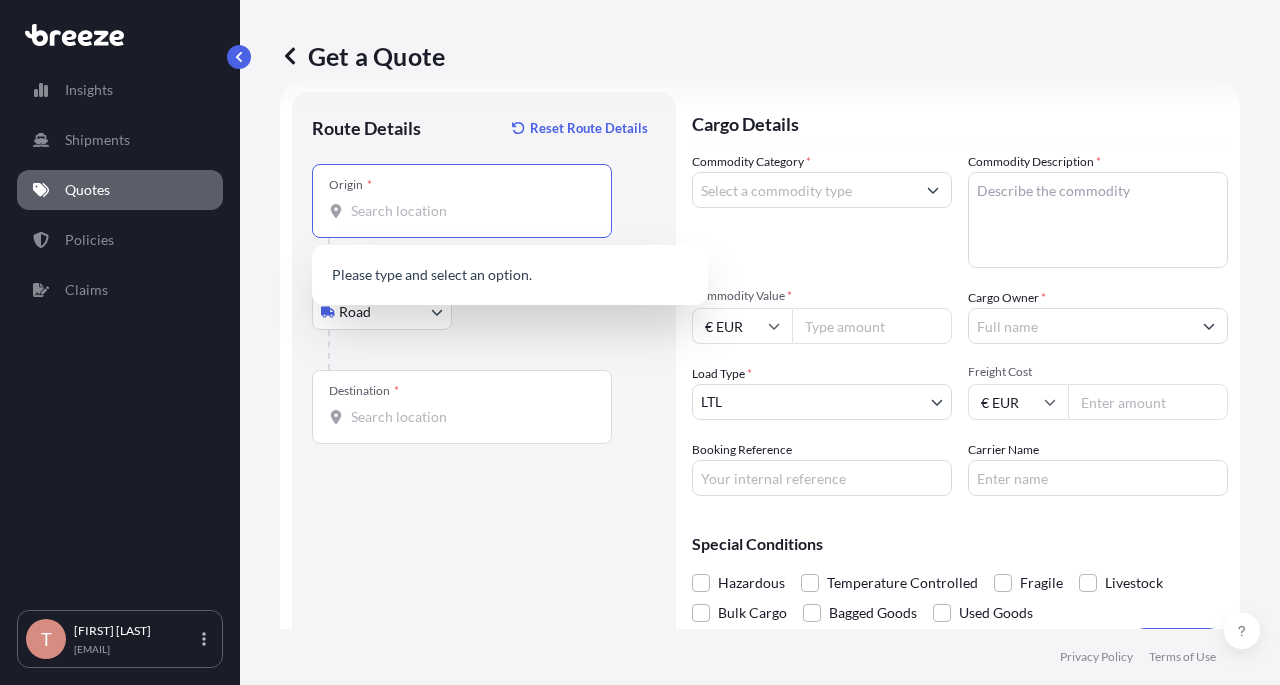 click on "Origin *" at bounding box center (469, 211) 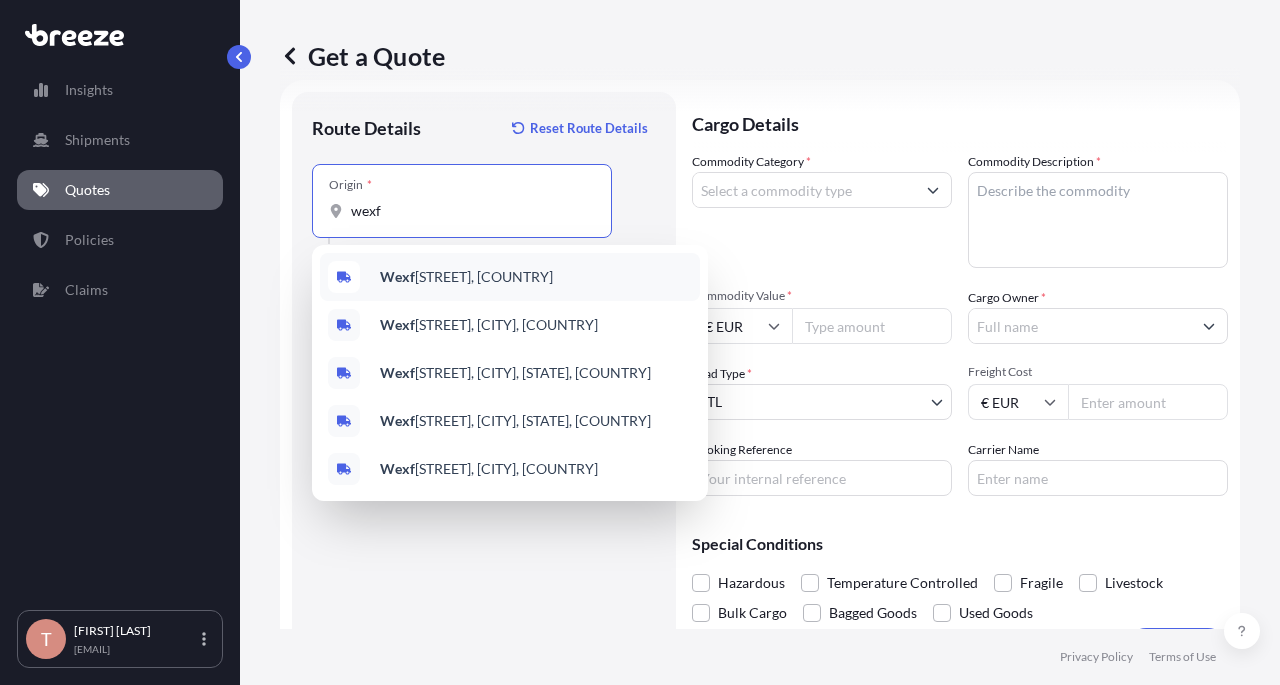 click on "[CITY], [COUNTRY]" at bounding box center [466, 277] 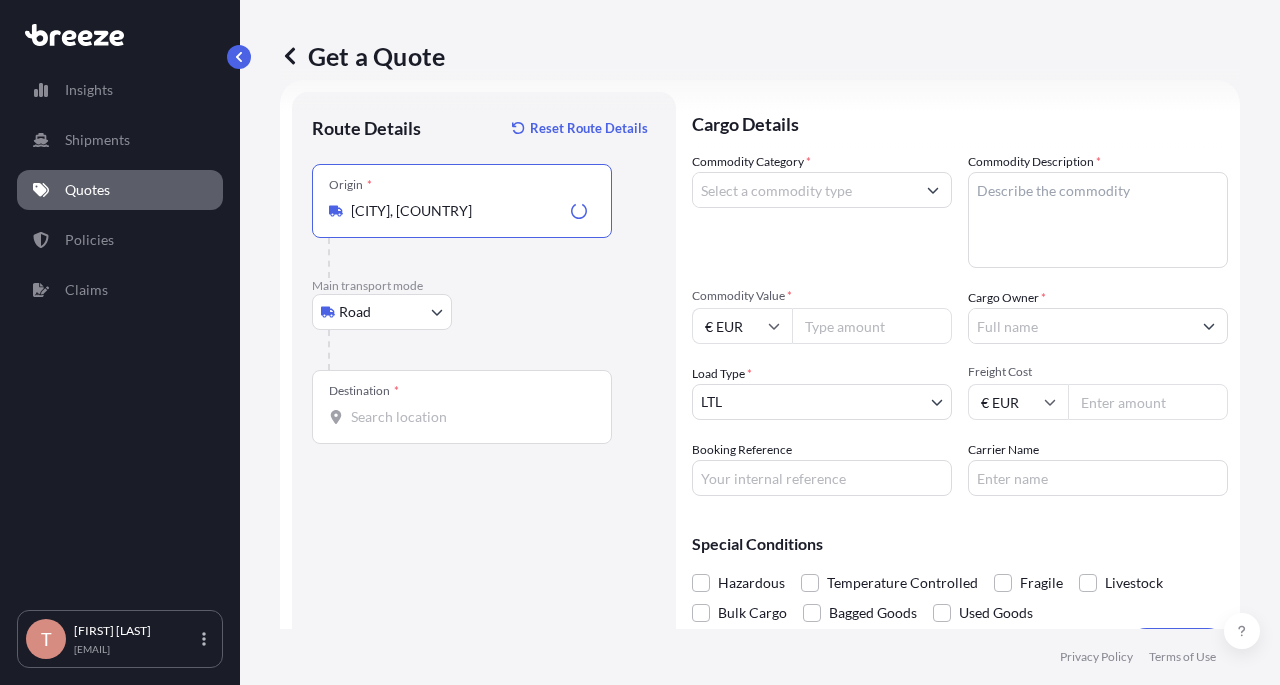 type on "[CITY], [COUNTRY]" 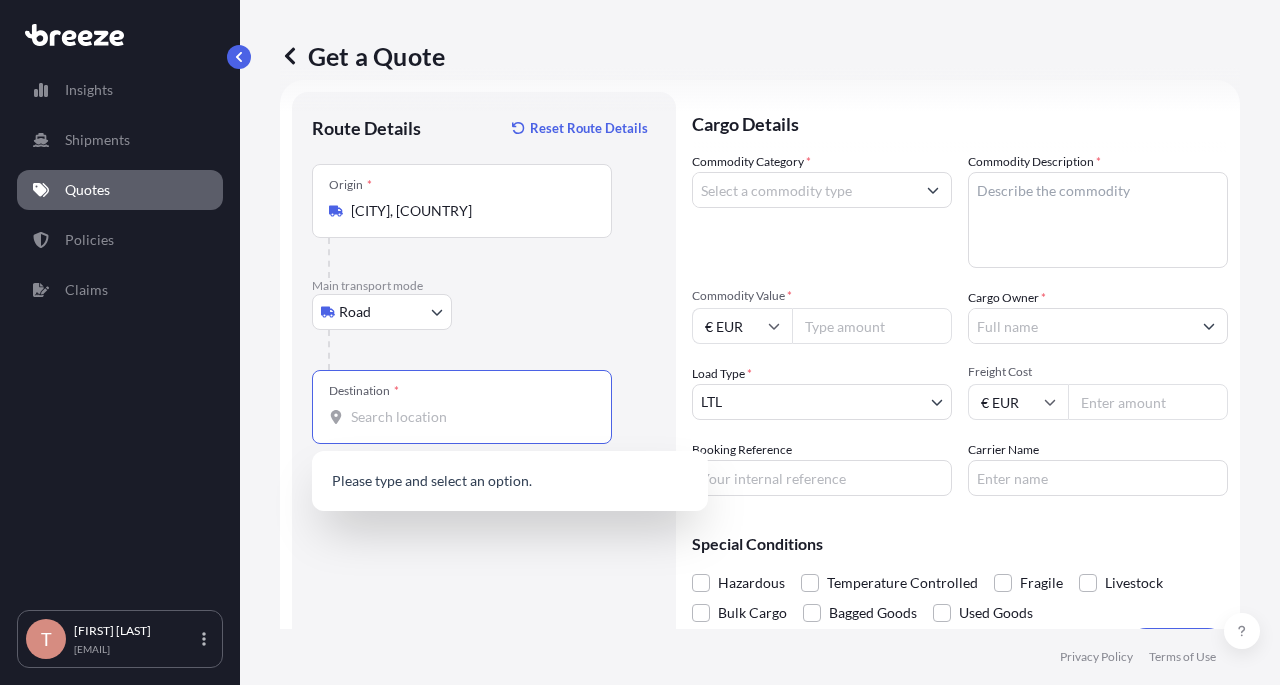 click on "Destination *" at bounding box center [469, 417] 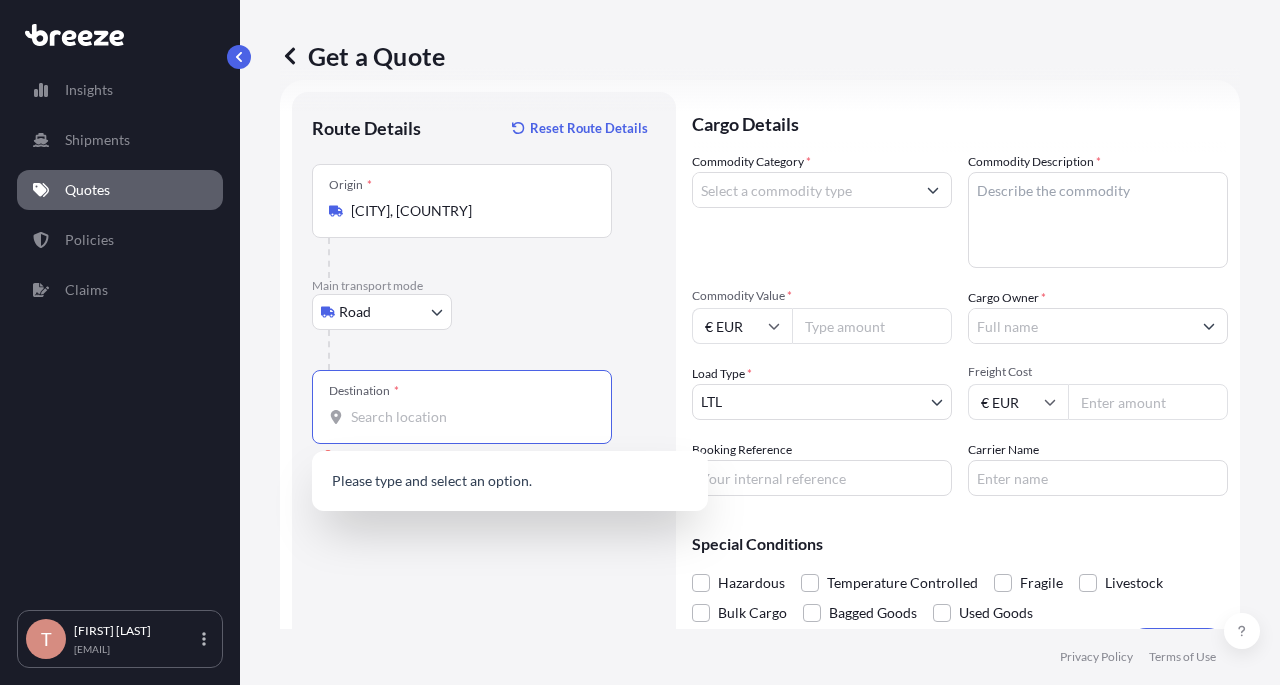 click on "Destination * Please select a destination" at bounding box center (469, 417) 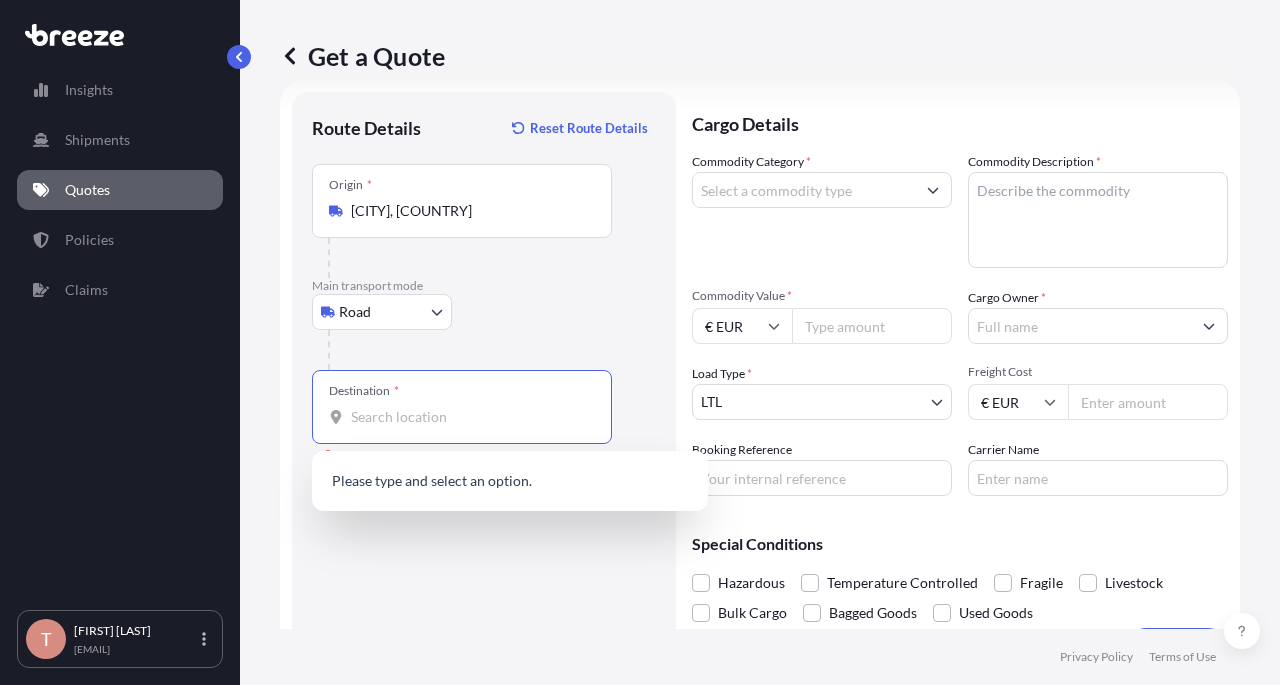 paste on "D - 96524 Föritztal" 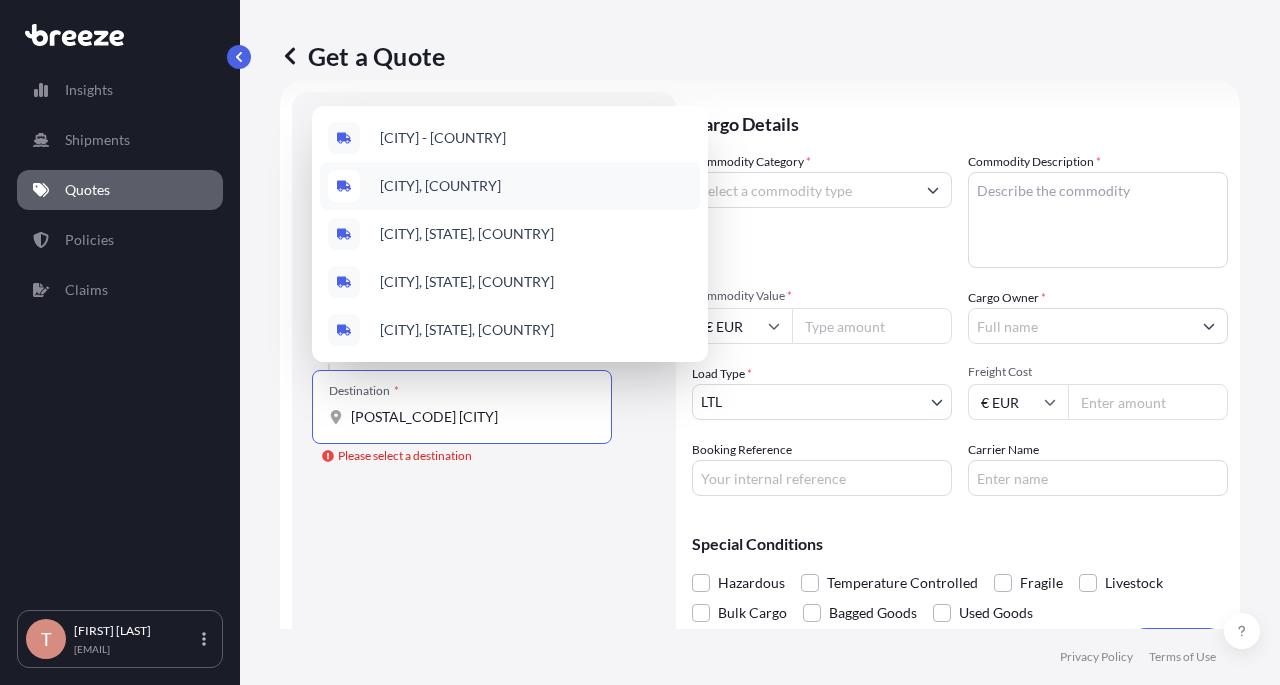 click on "Düsseldorf, Germany" at bounding box center (440, 186) 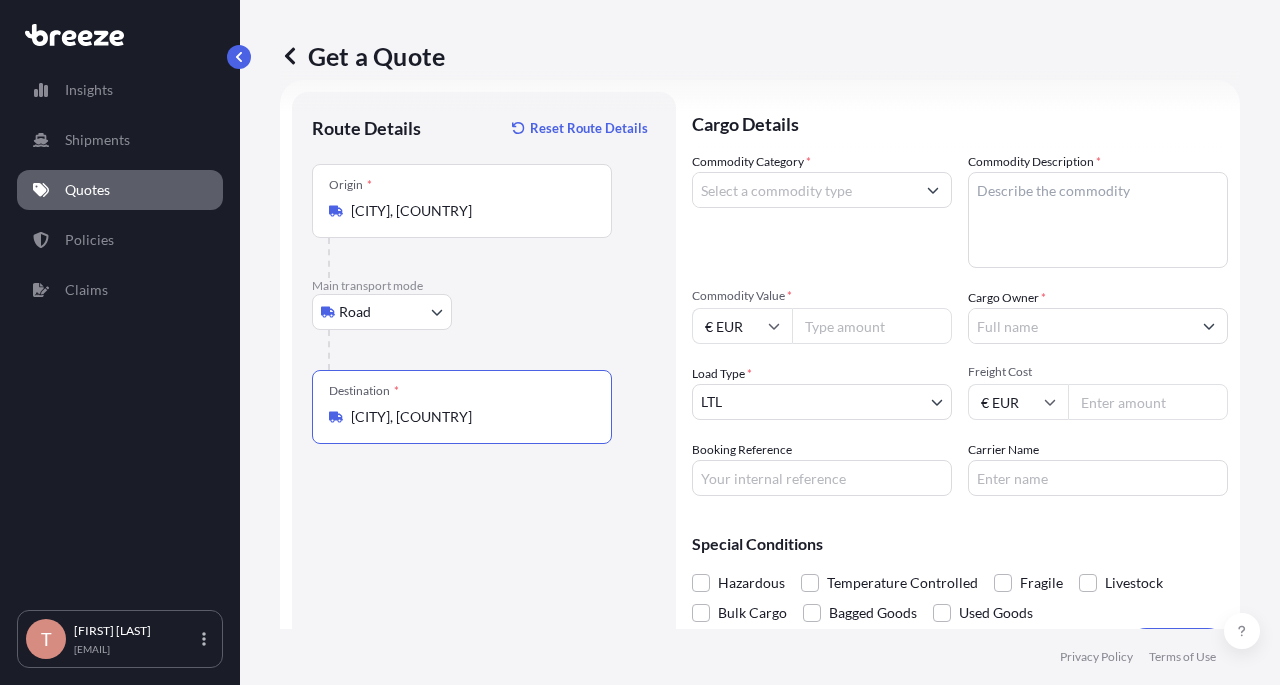 type on "Düsseldorf, Germany" 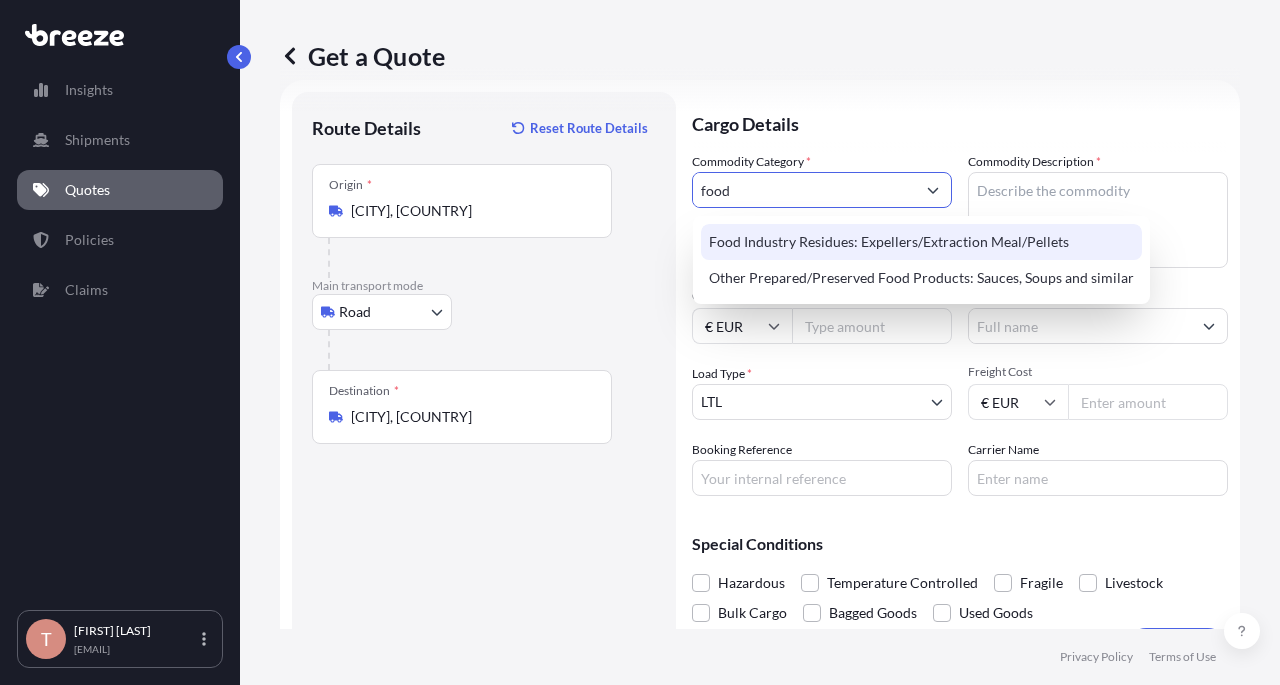 click on "Food Industry Residues: Expellers/Extraction Meal/Pellets" at bounding box center [921, 242] 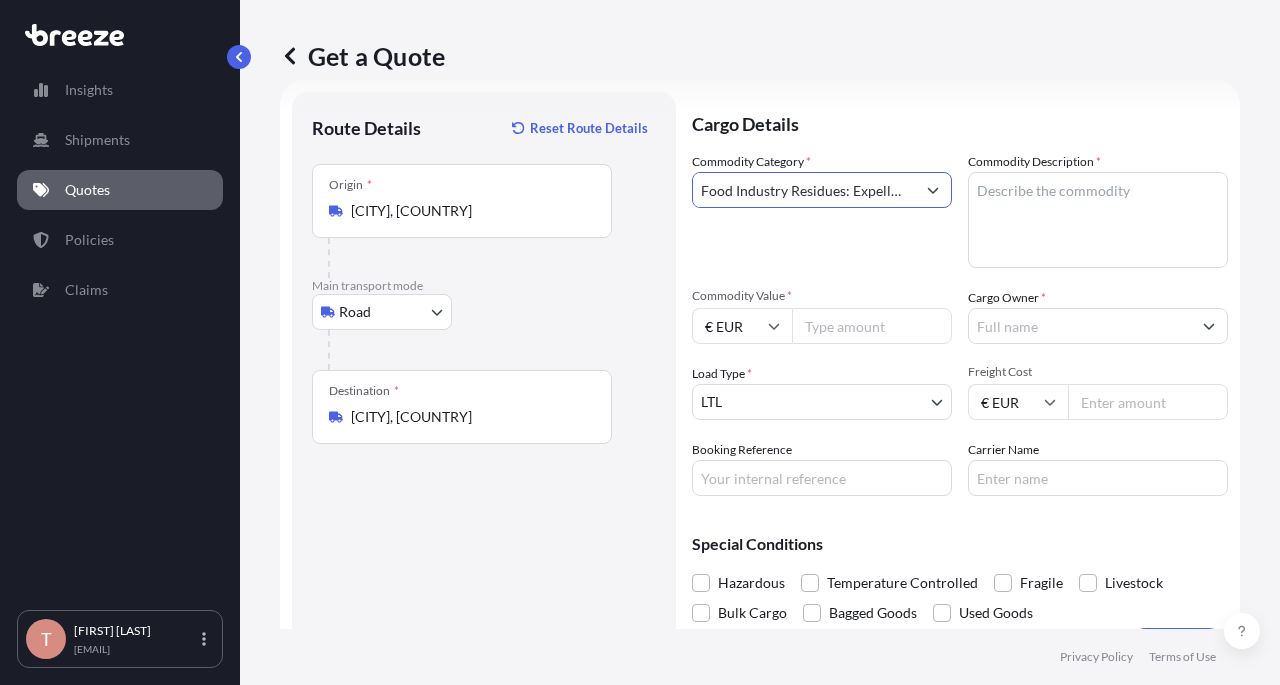 type on "Food Industry Residues: Expellers/Extraction Meal/Pellets" 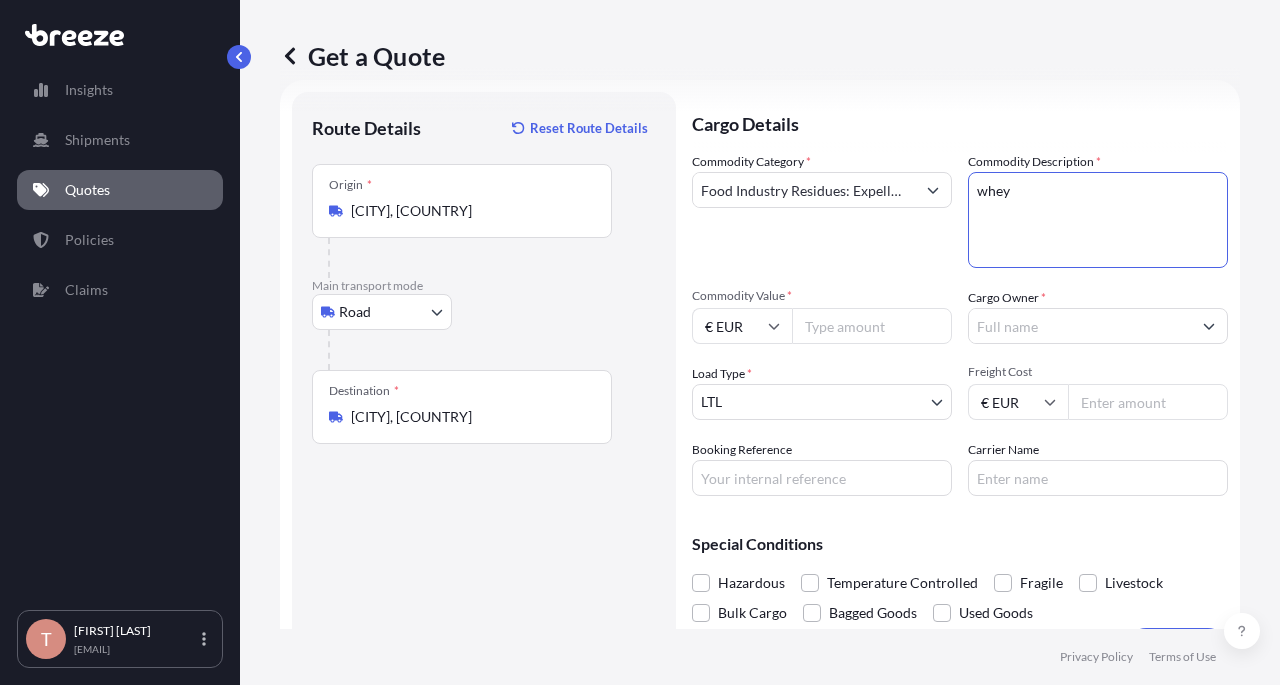 type on "whey" 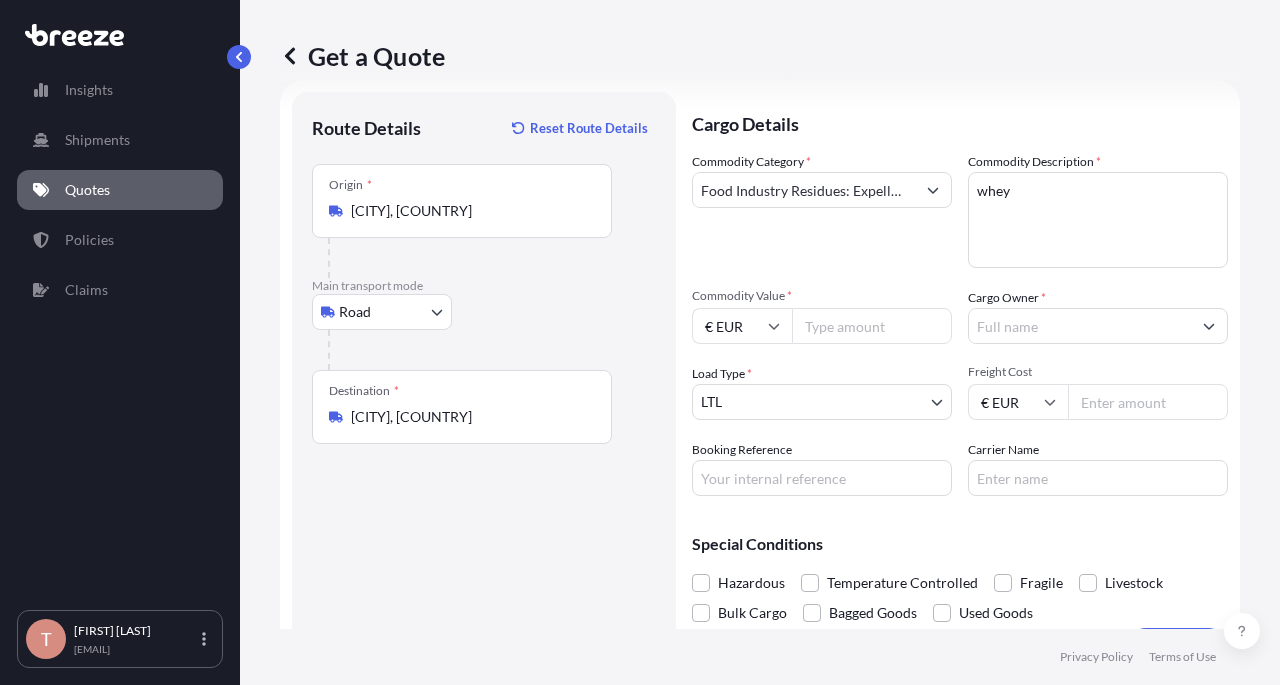 click on "Commodity Value   *" at bounding box center [872, 326] 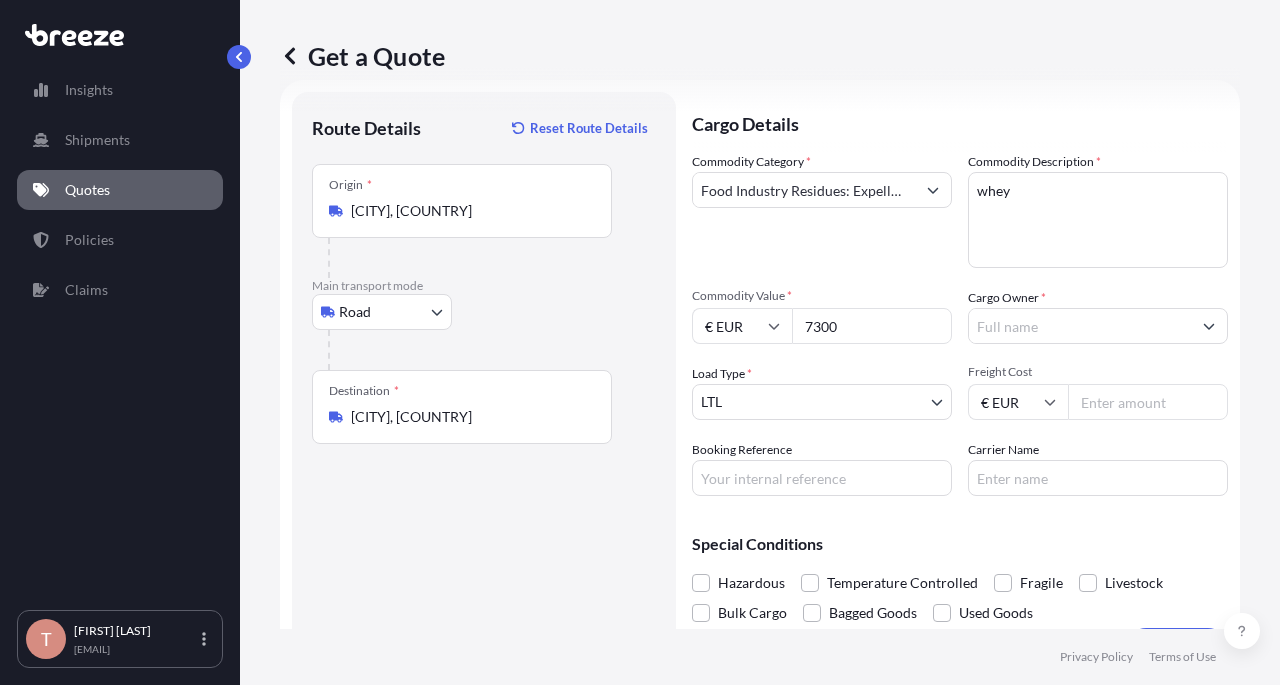 type on "7300" 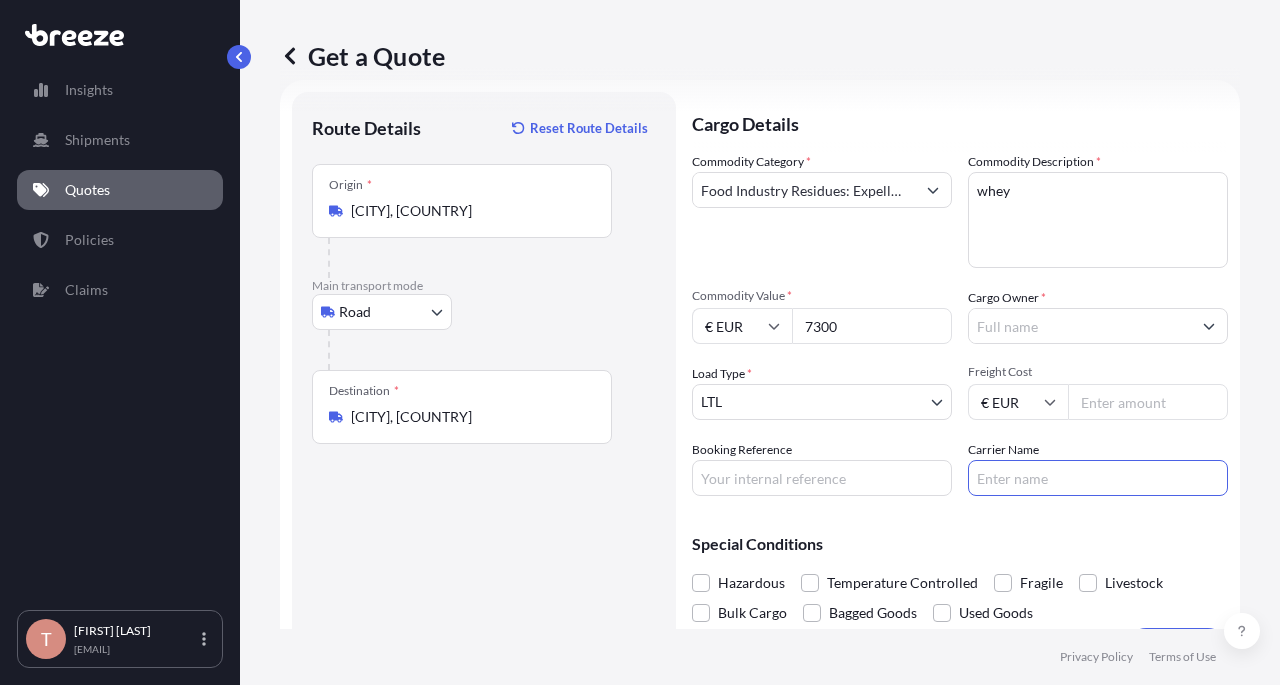 click on "Freight Cost" at bounding box center [1148, 402] 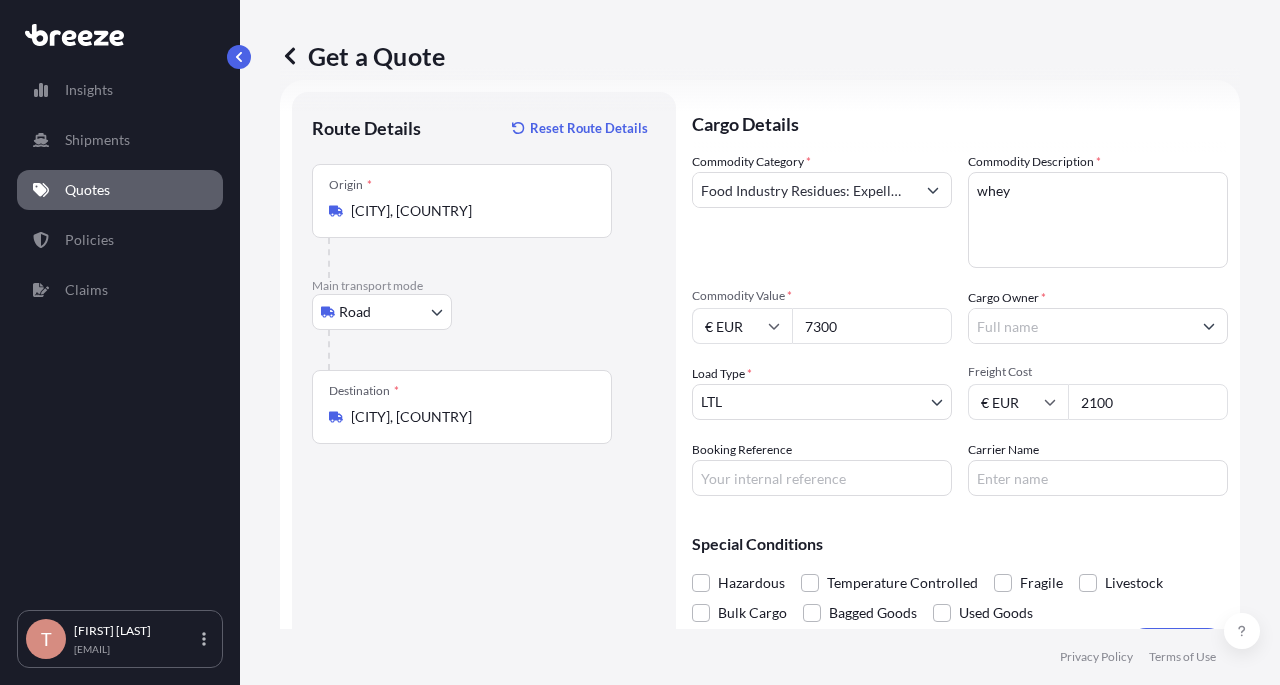 type on "2100" 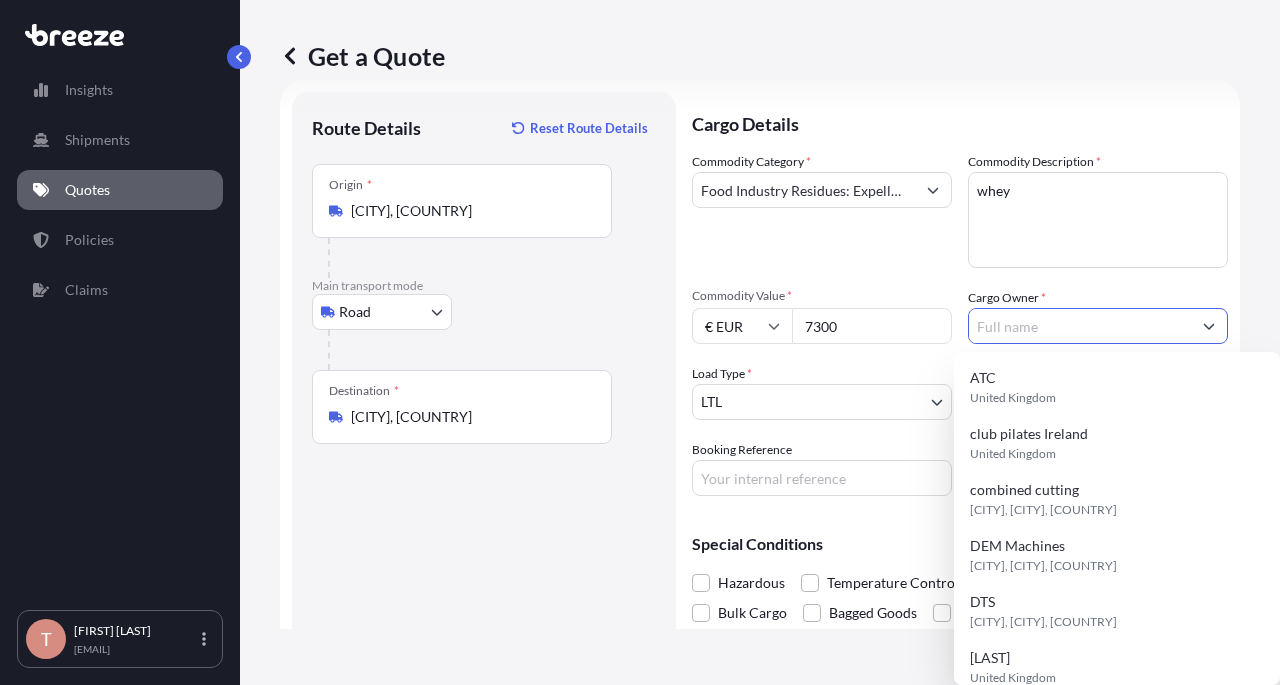 click on "Cargo Owner *" at bounding box center (1080, 326) 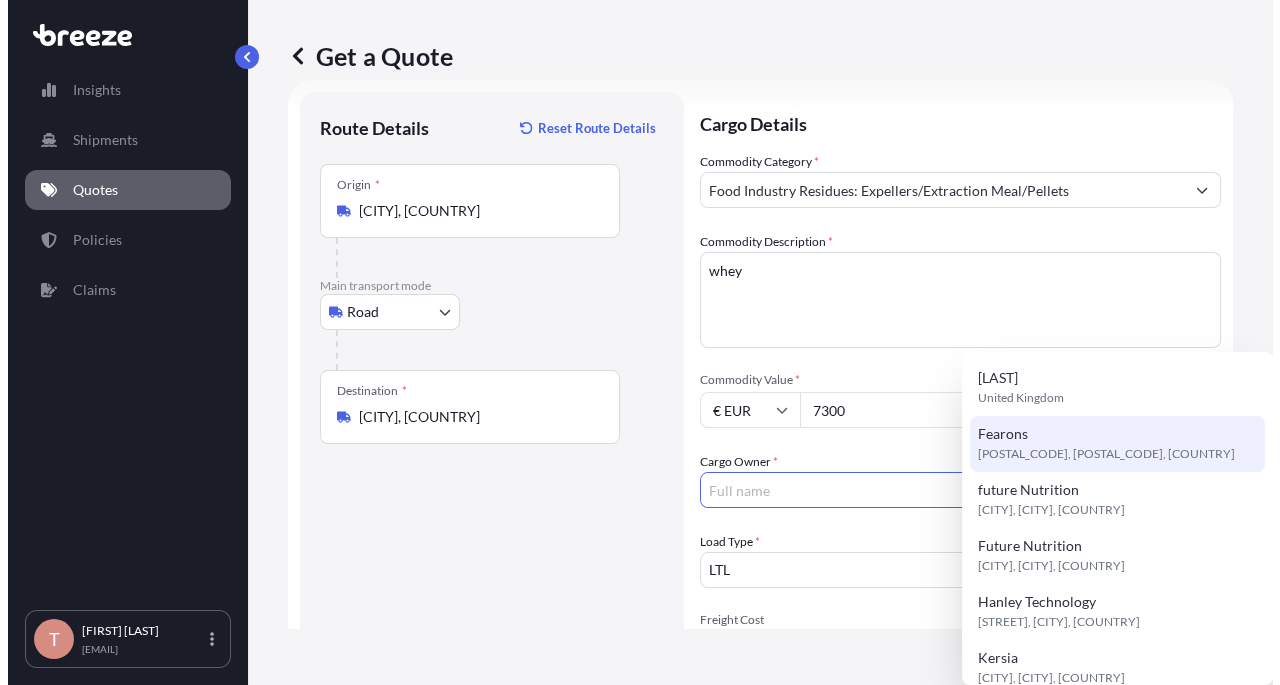scroll, scrollTop: 300, scrollLeft: 0, axis: vertical 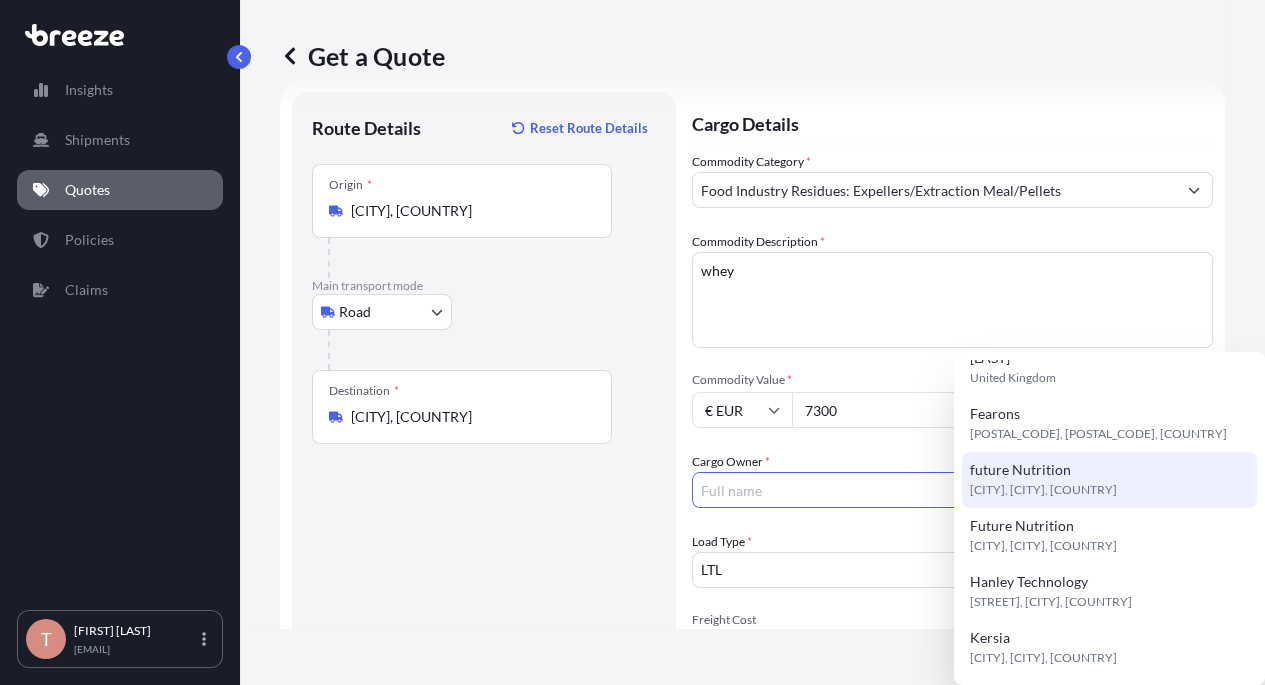 click on "future Nutrition" at bounding box center (1020, 470) 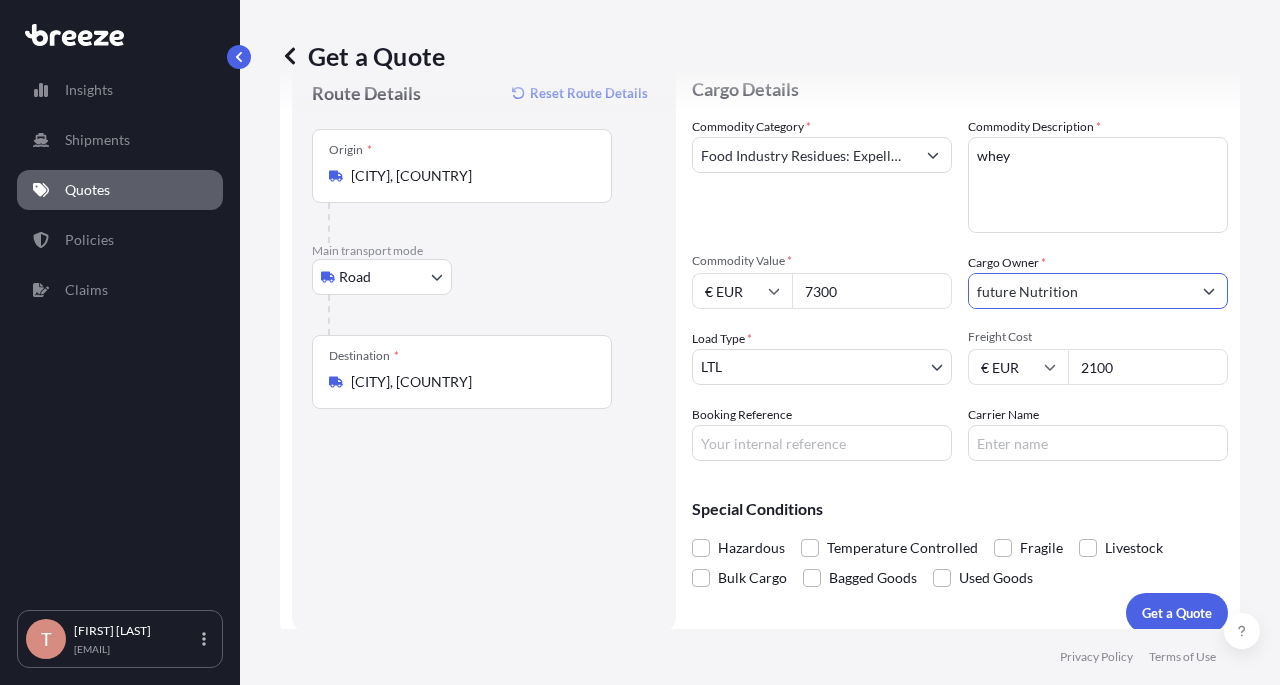 scroll, scrollTop: 82, scrollLeft: 0, axis: vertical 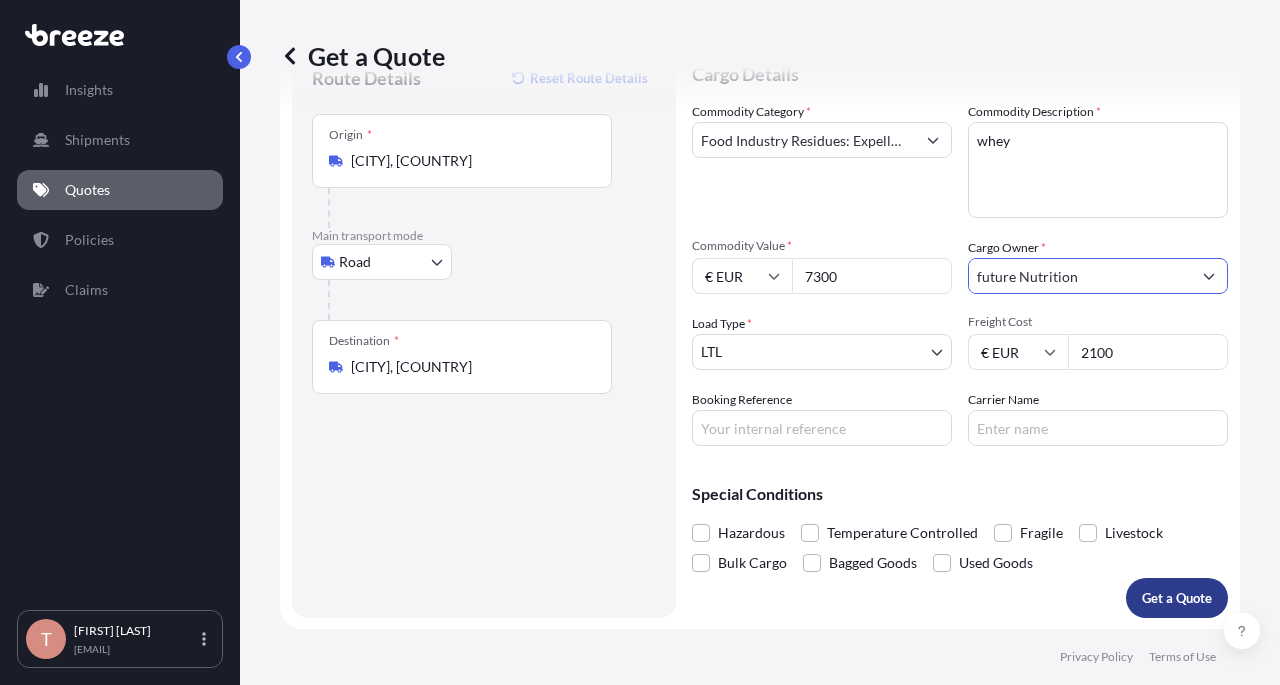 click on "Get a Quote" at bounding box center [1177, 598] 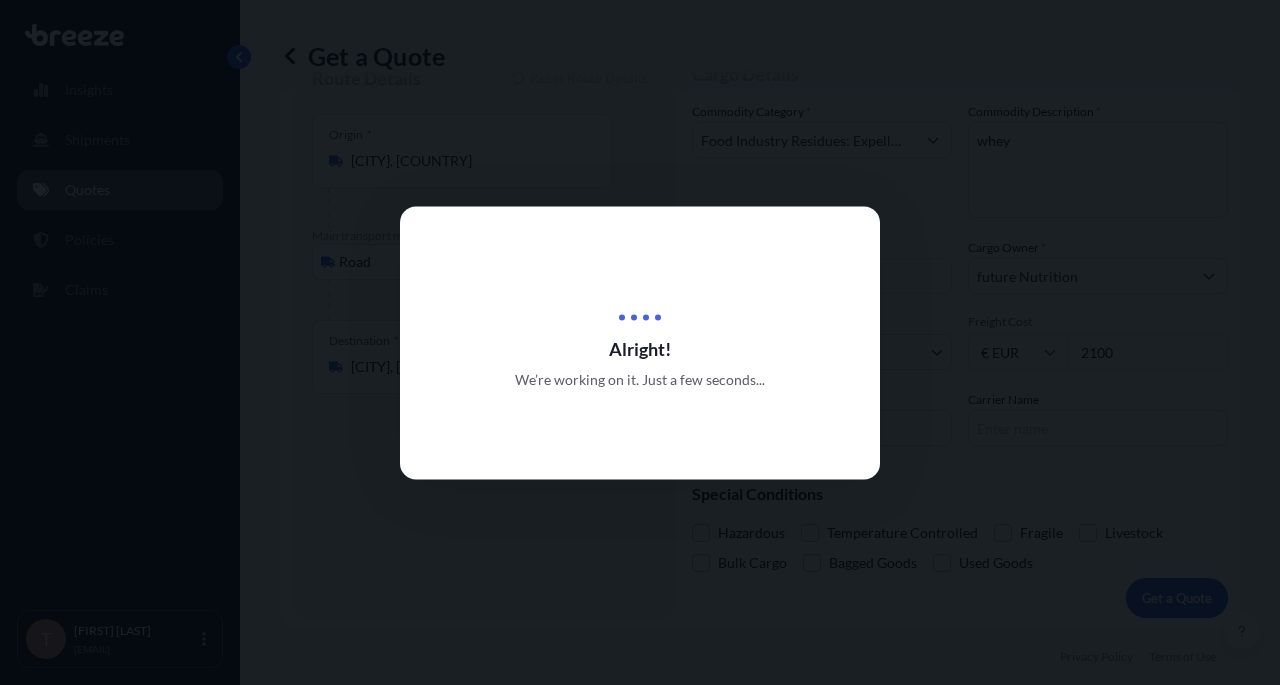 scroll, scrollTop: 0, scrollLeft: 0, axis: both 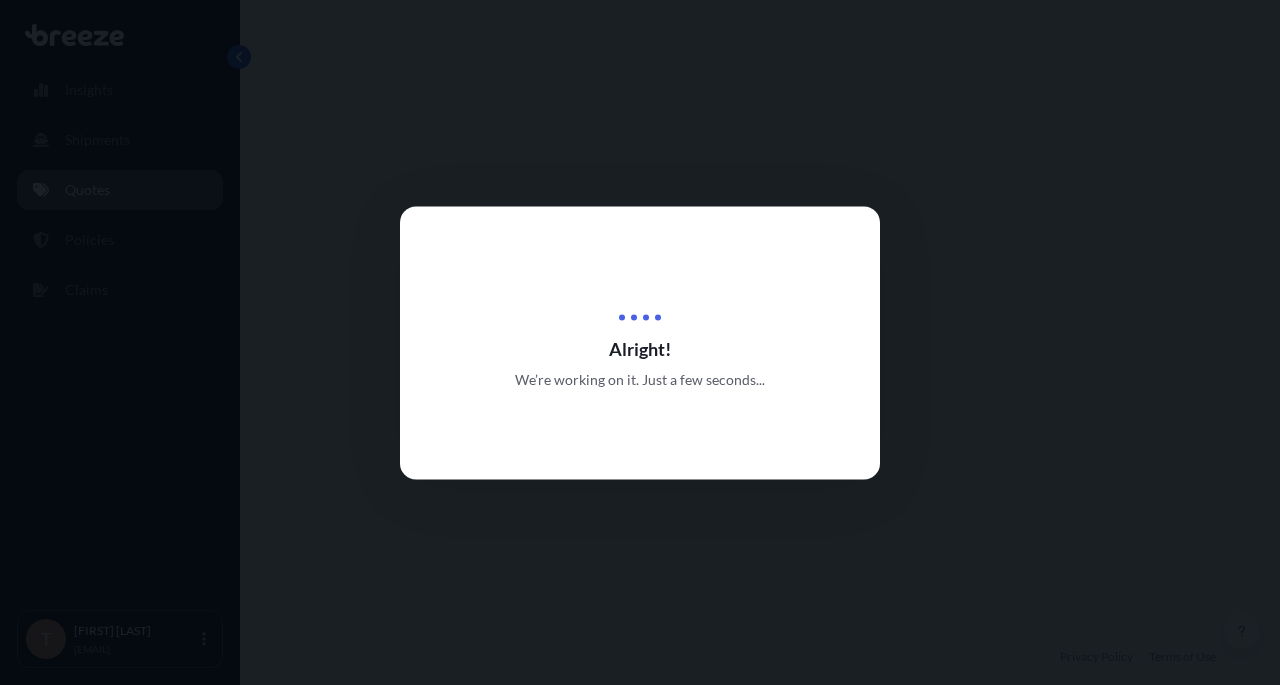 select on "Road" 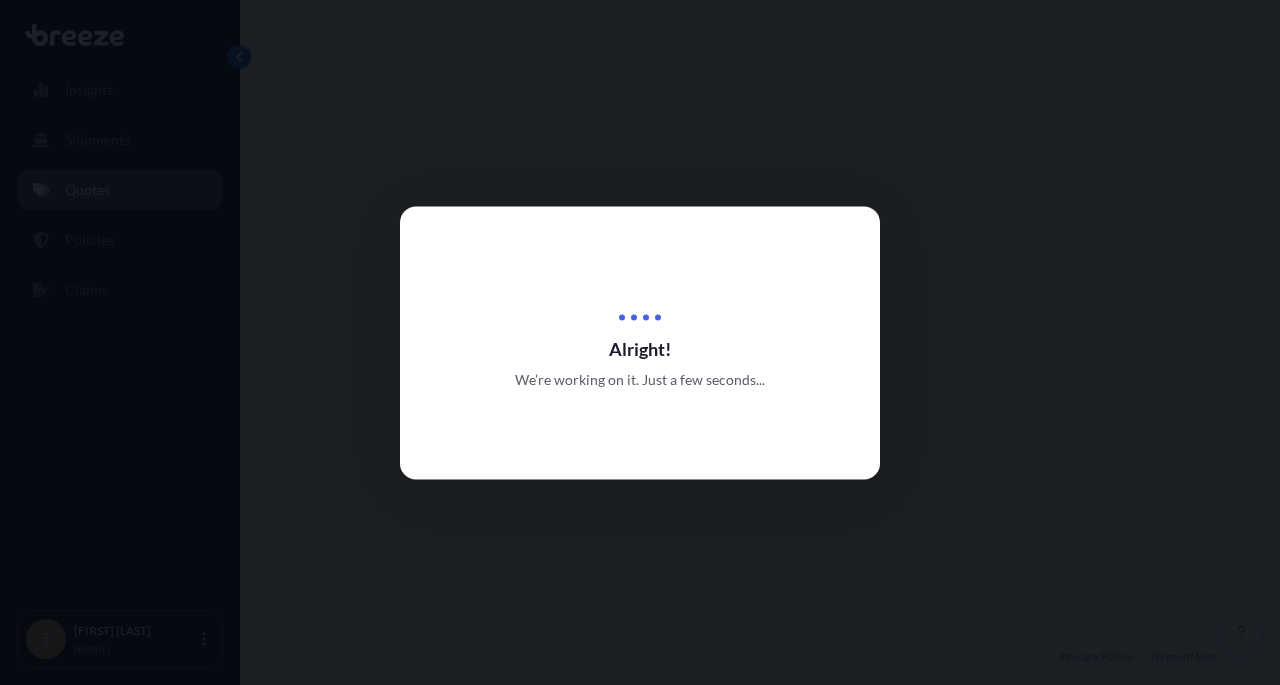 select on "1" 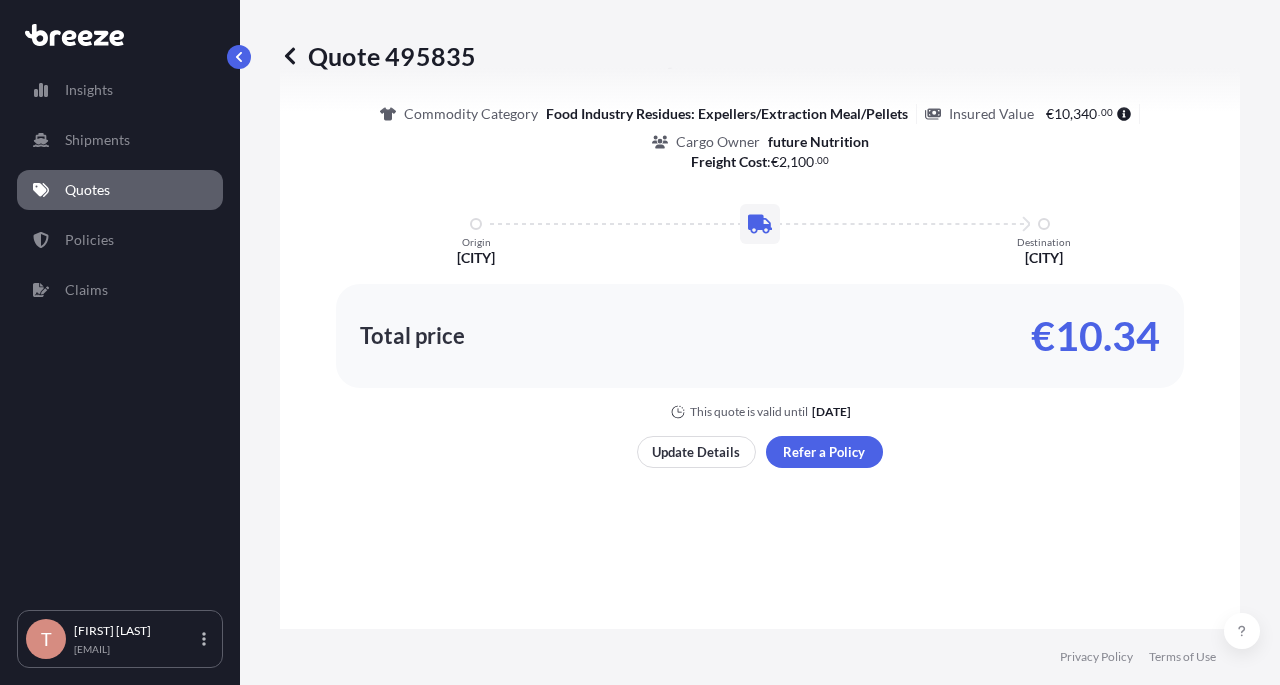 scroll, scrollTop: 532, scrollLeft: 0, axis: vertical 